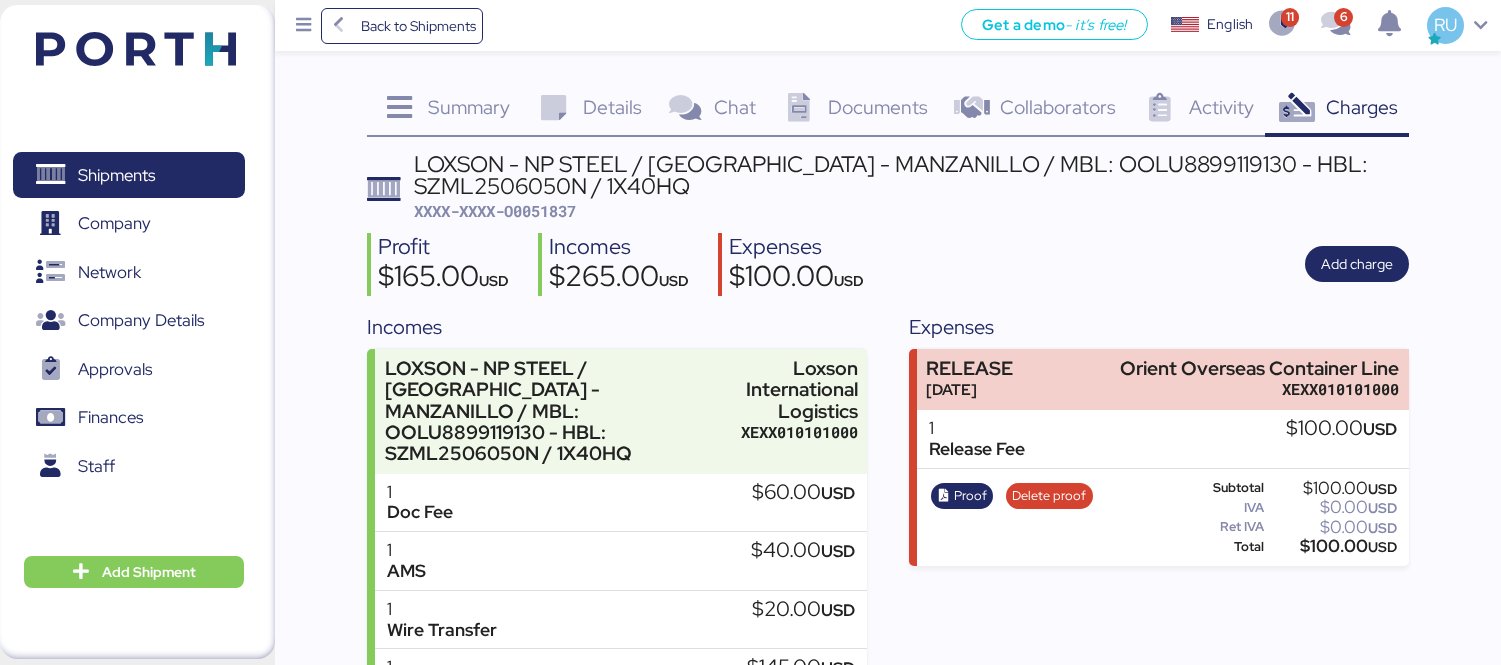 scroll, scrollTop: 134, scrollLeft: 0, axis: vertical 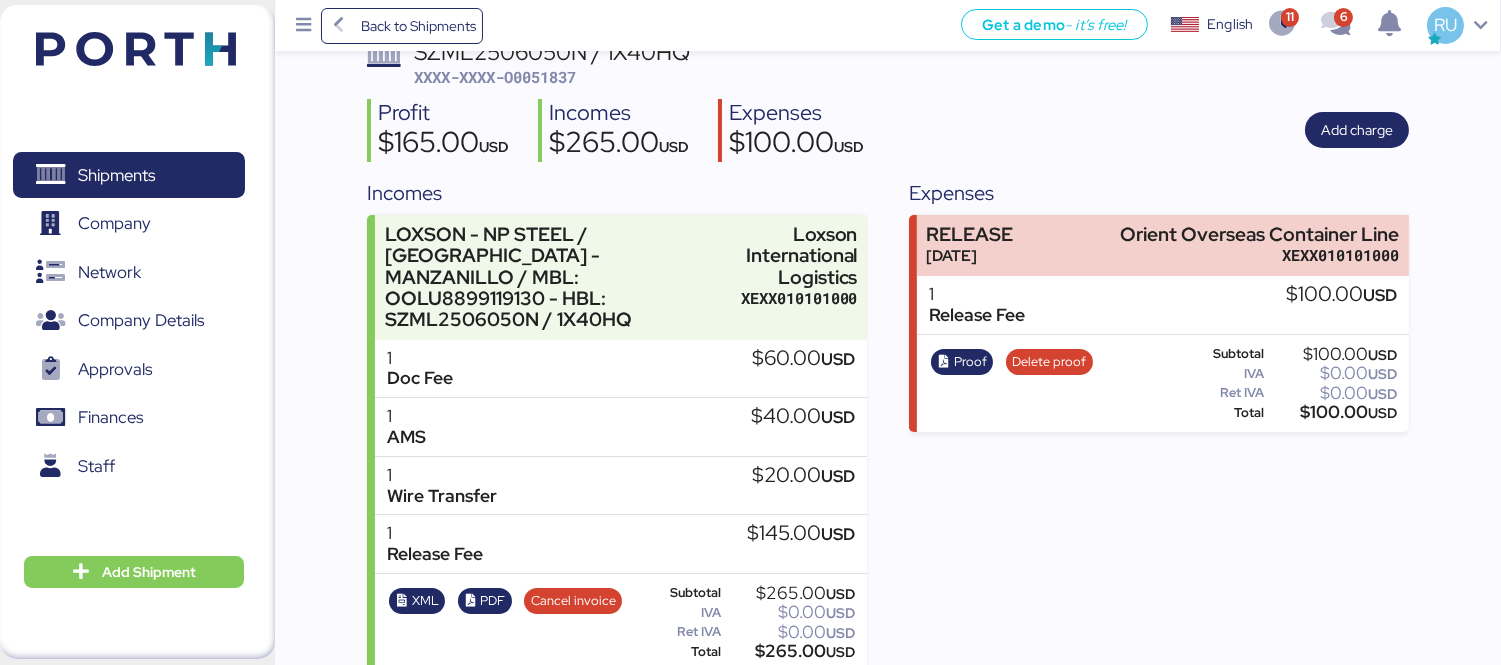 click at bounding box center [106, 46] 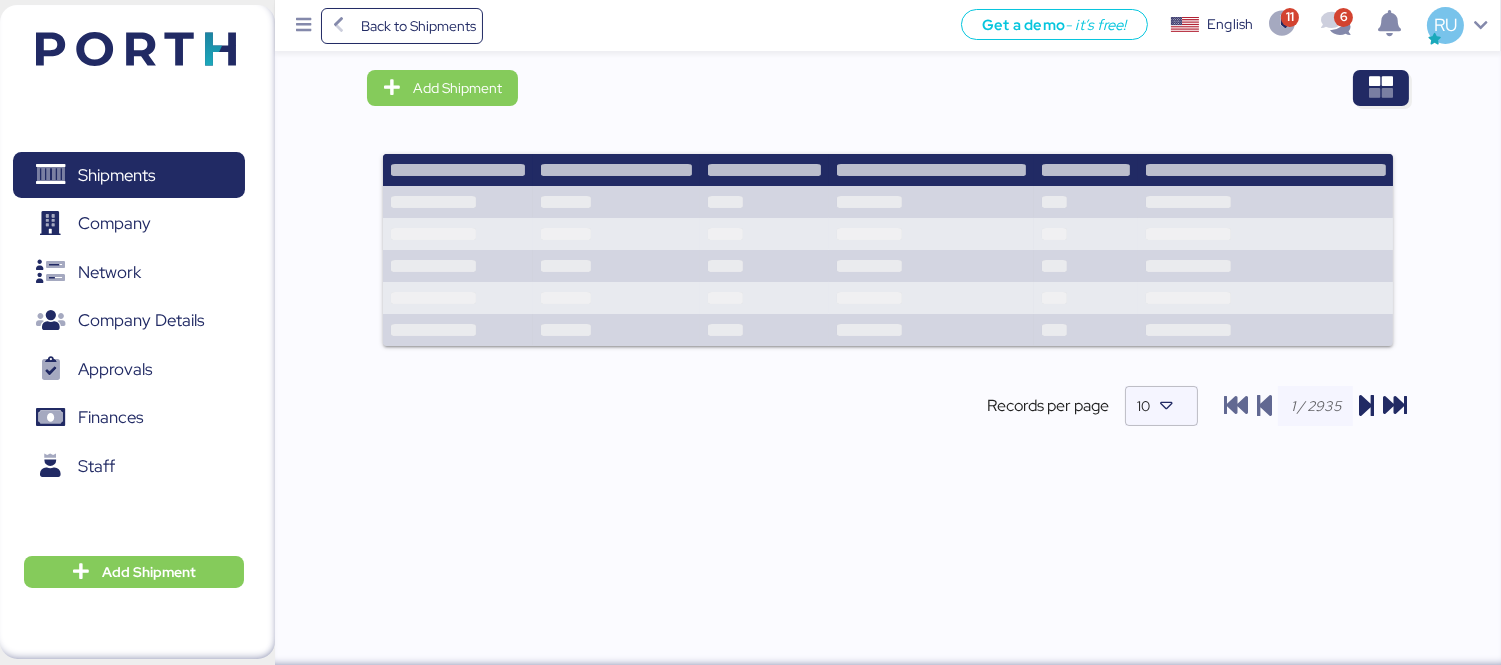 scroll, scrollTop: 0, scrollLeft: 0, axis: both 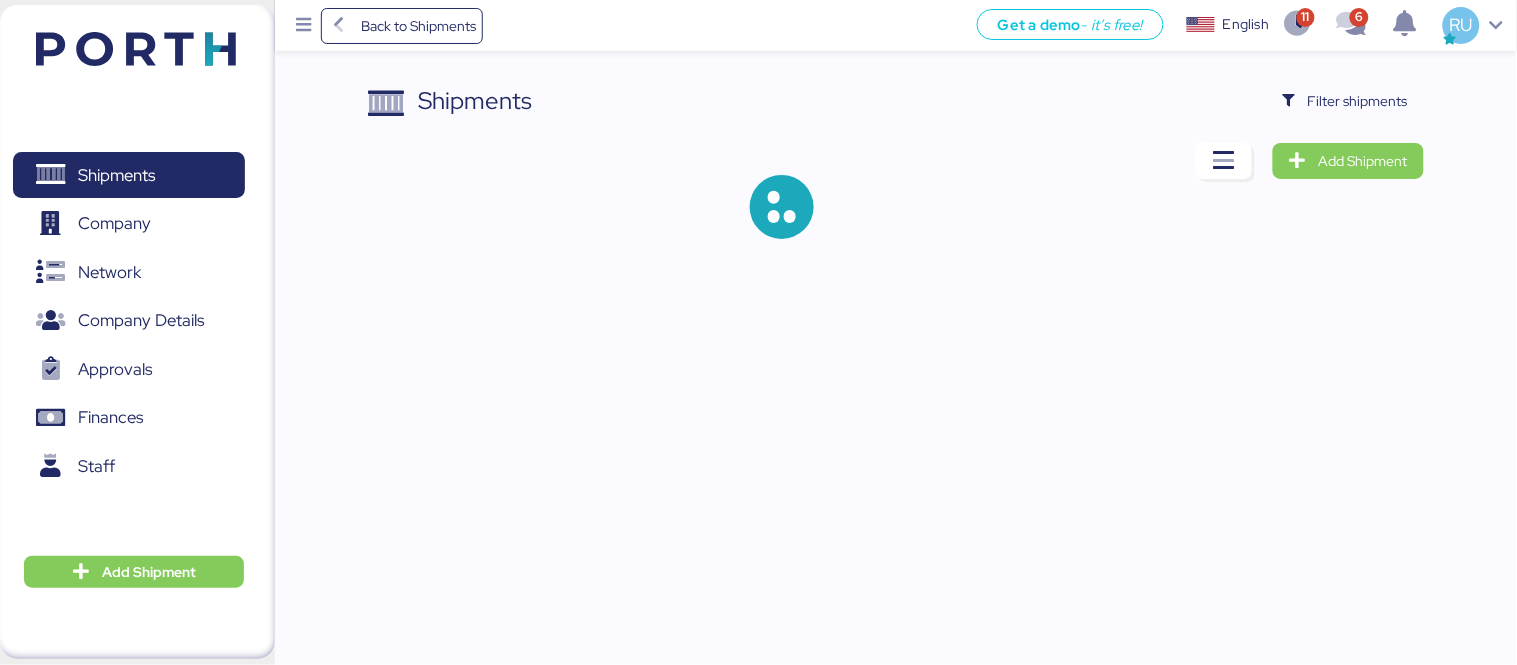 click on "Shipments   Filter shipments     Add Shipment" at bounding box center (758, 135) 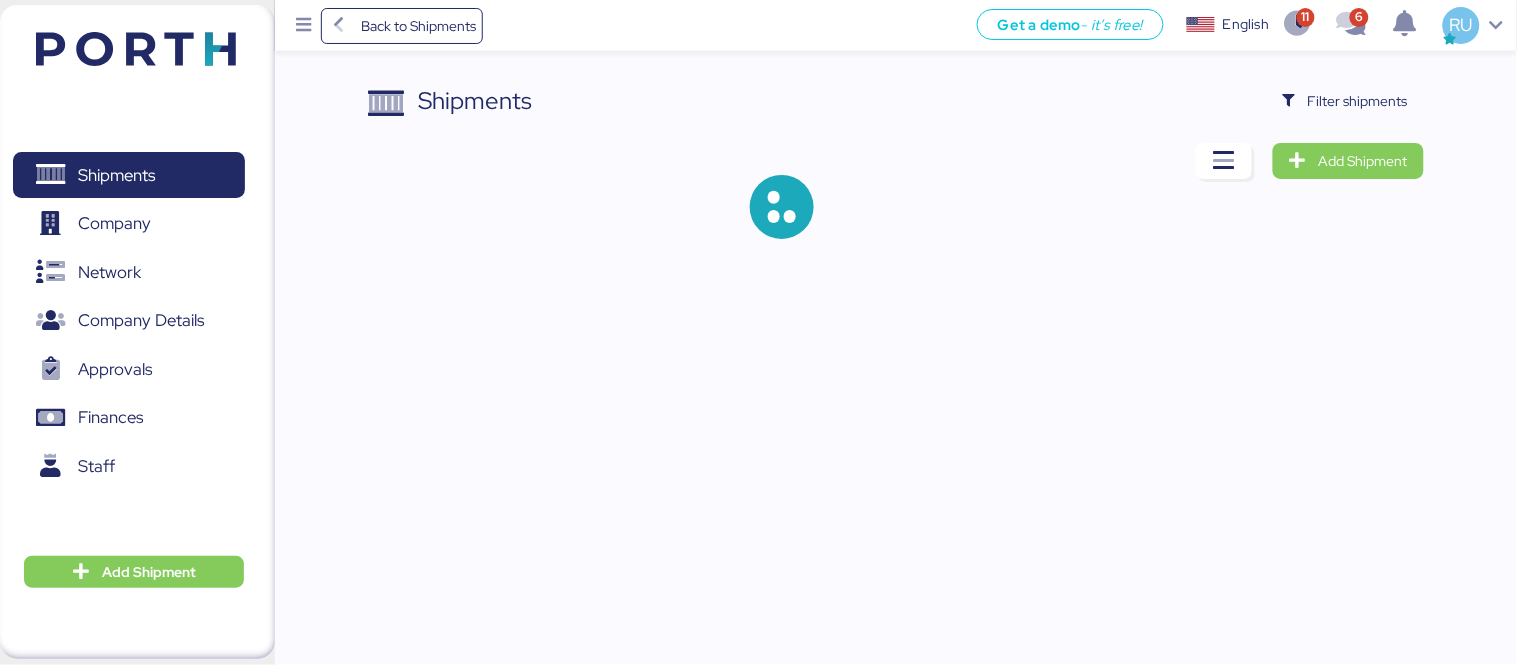 click on "Shipments   Filter shipments     Add Shipment" at bounding box center [758, 135] 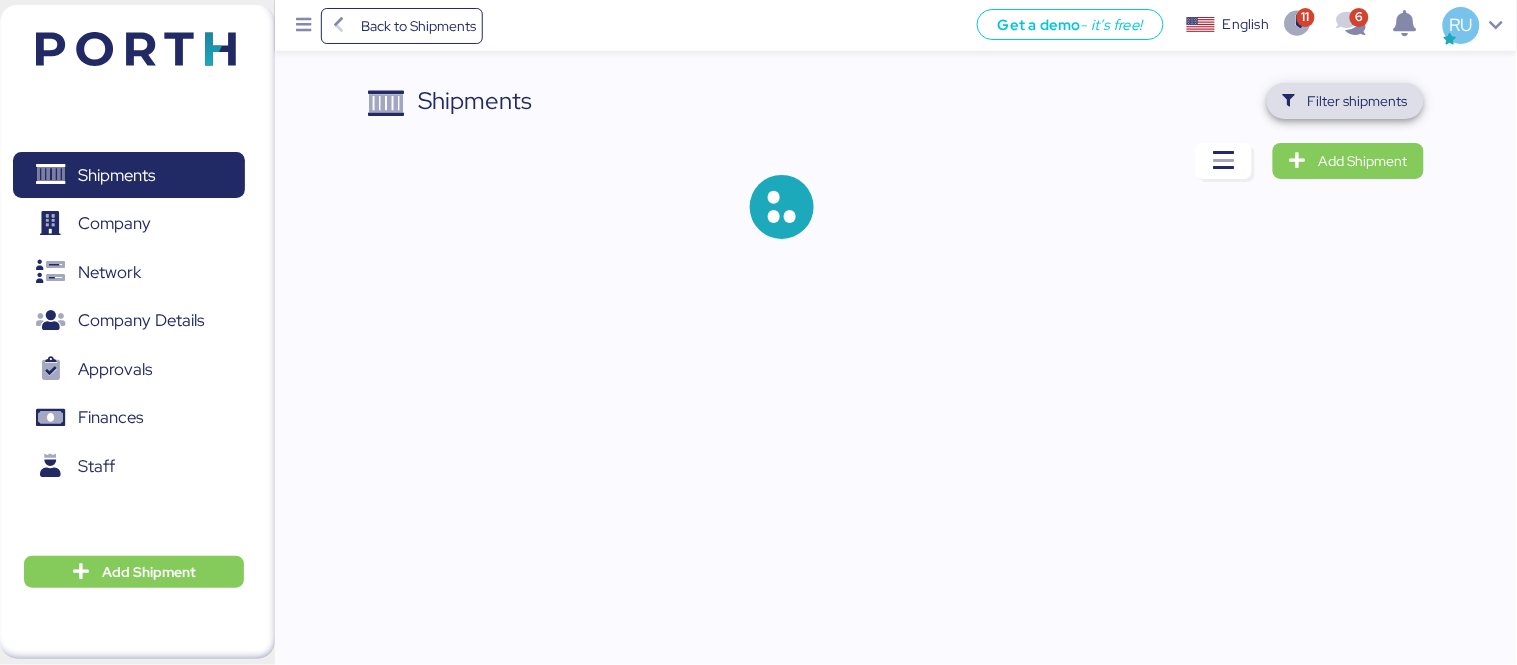 click on "Filter shipments" at bounding box center (1358, 101) 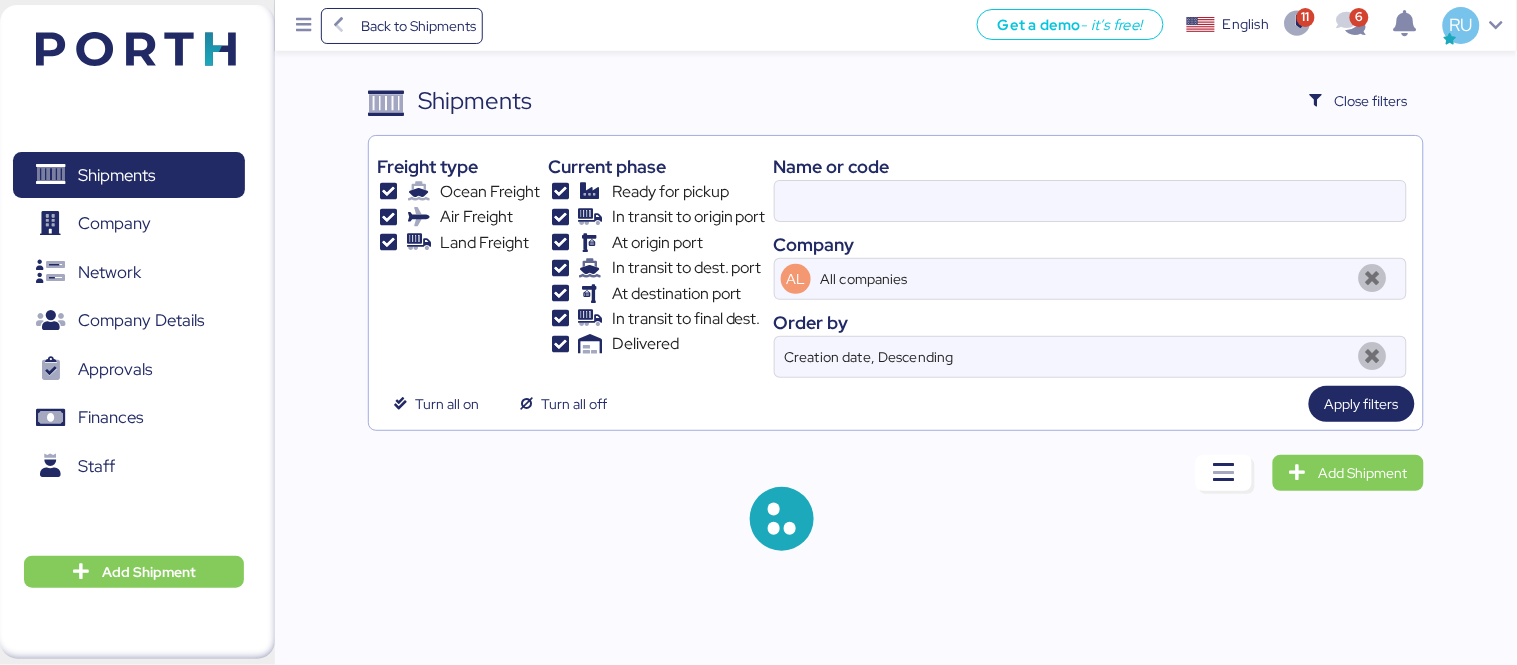 click on "Name or code" at bounding box center (1090, 166) 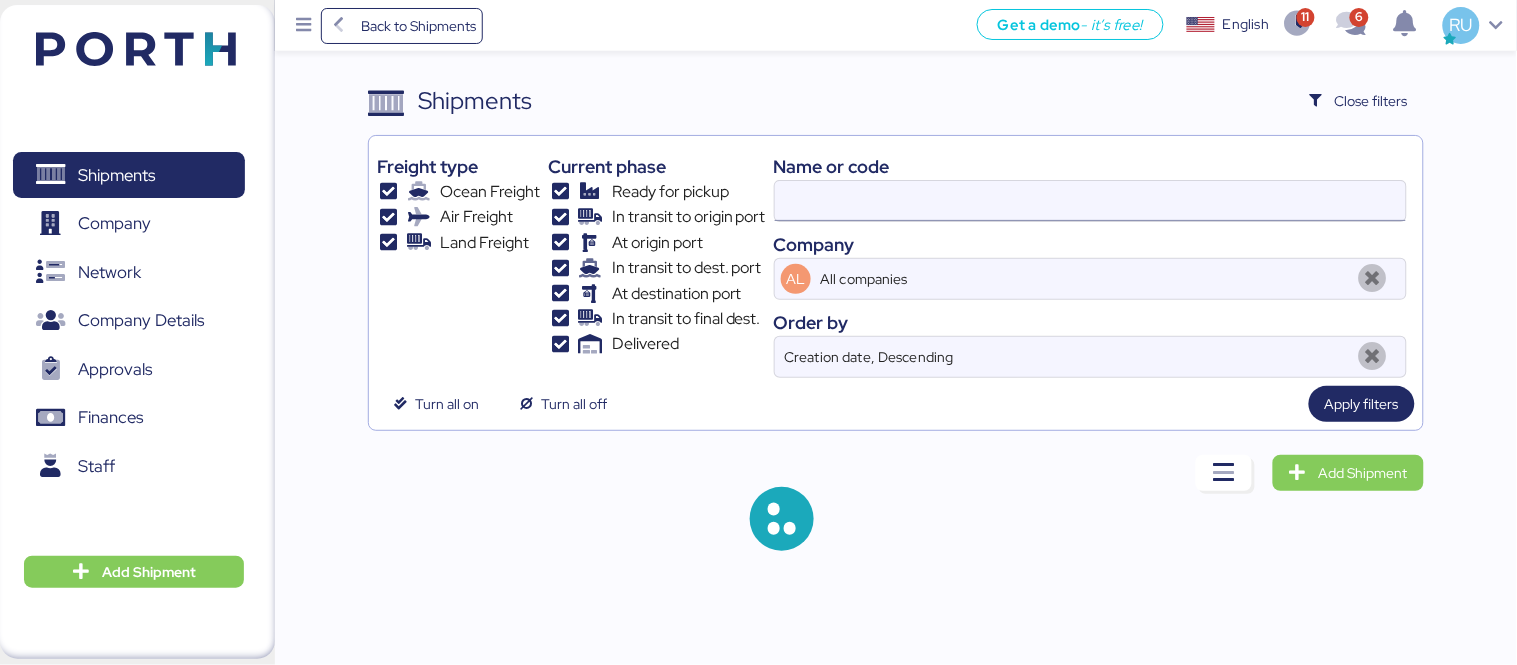 click at bounding box center (1090, 201) 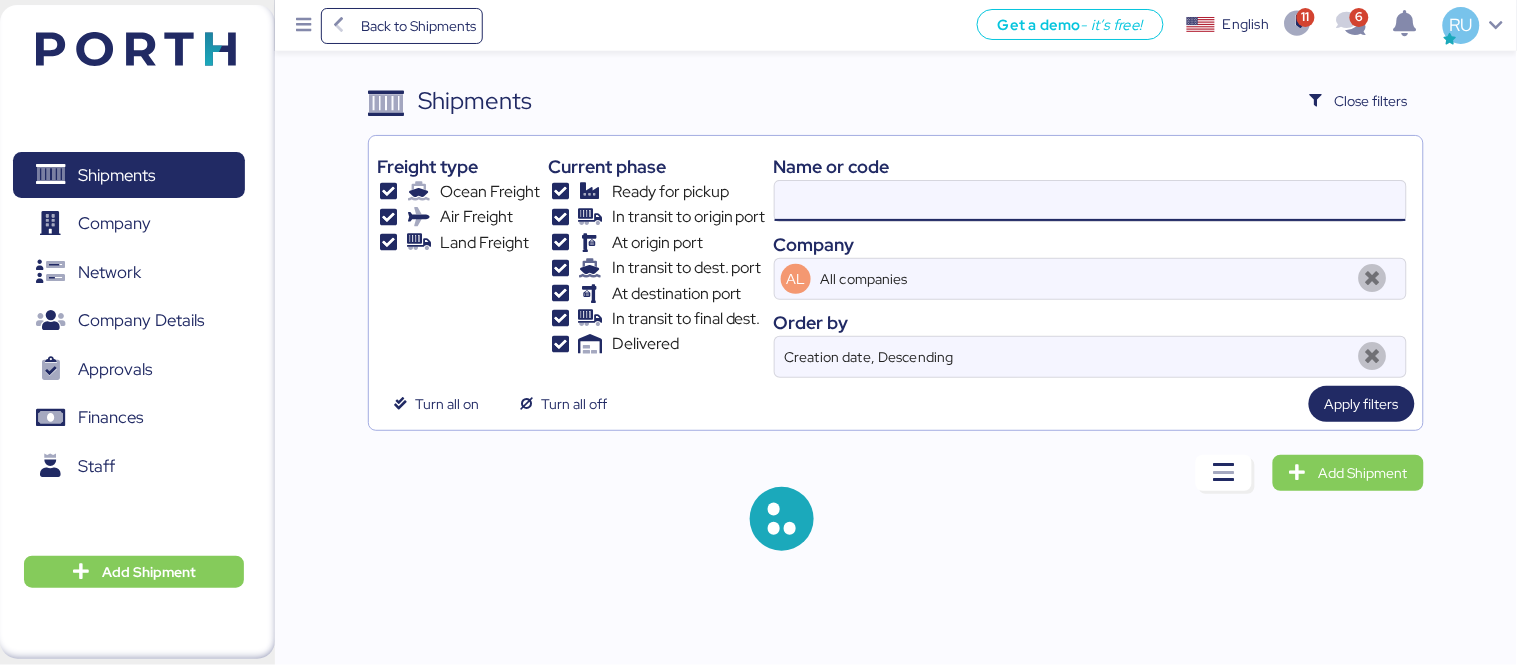 paste on "O0051598" 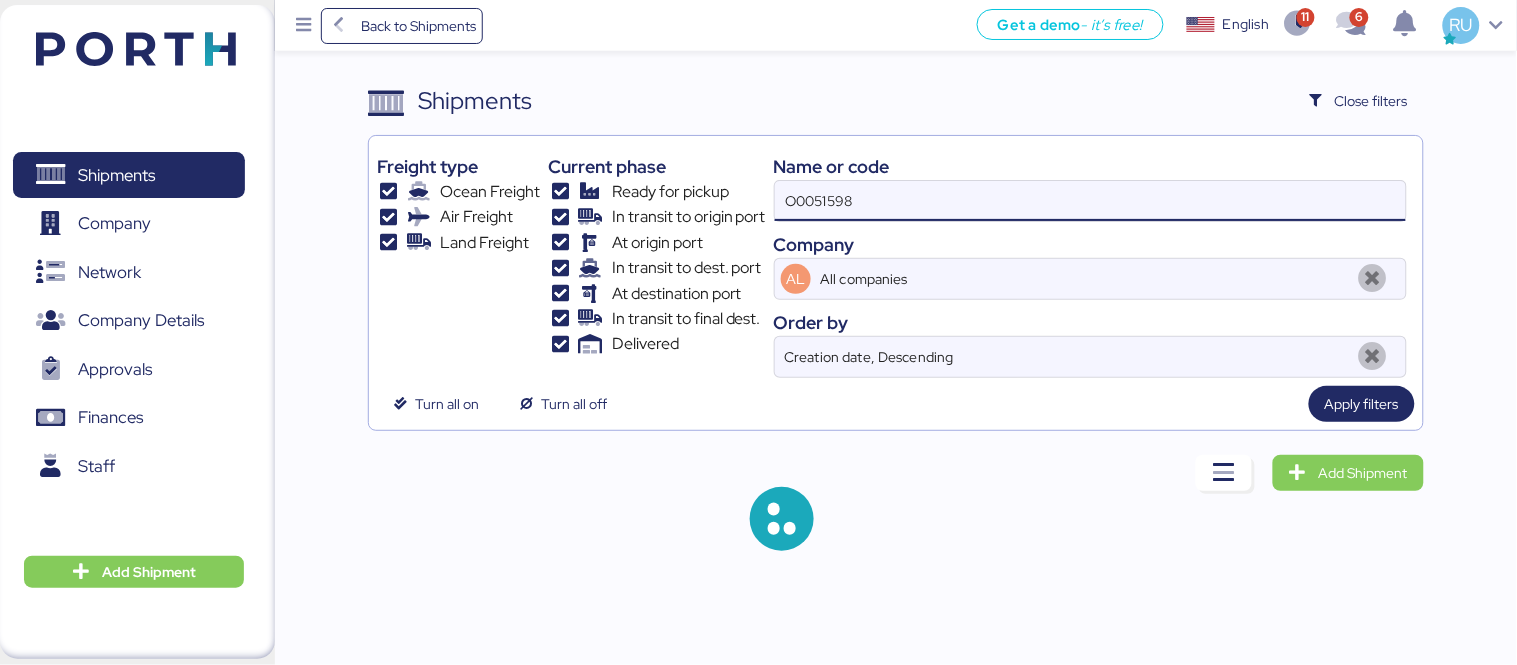 type on "O0051598" 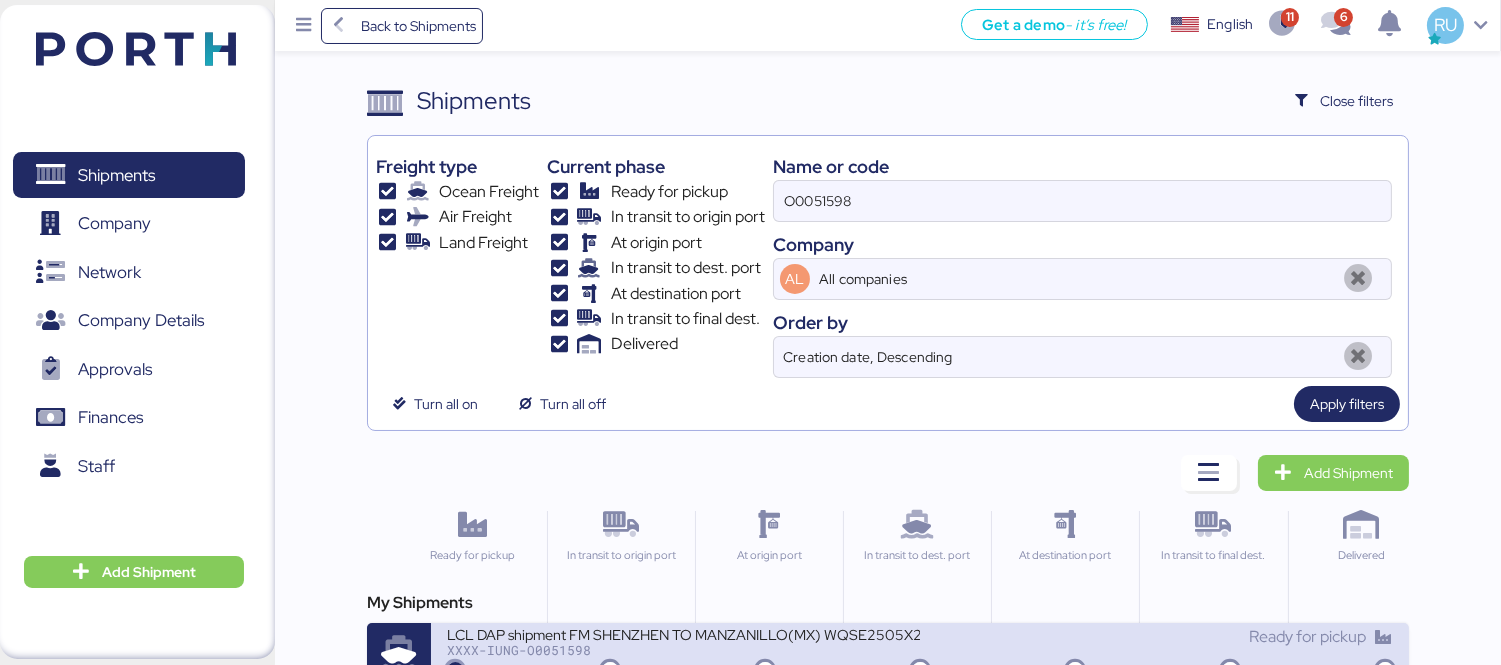 click on "XXXX-IUNG-O0051598" at bounding box center [683, 650] 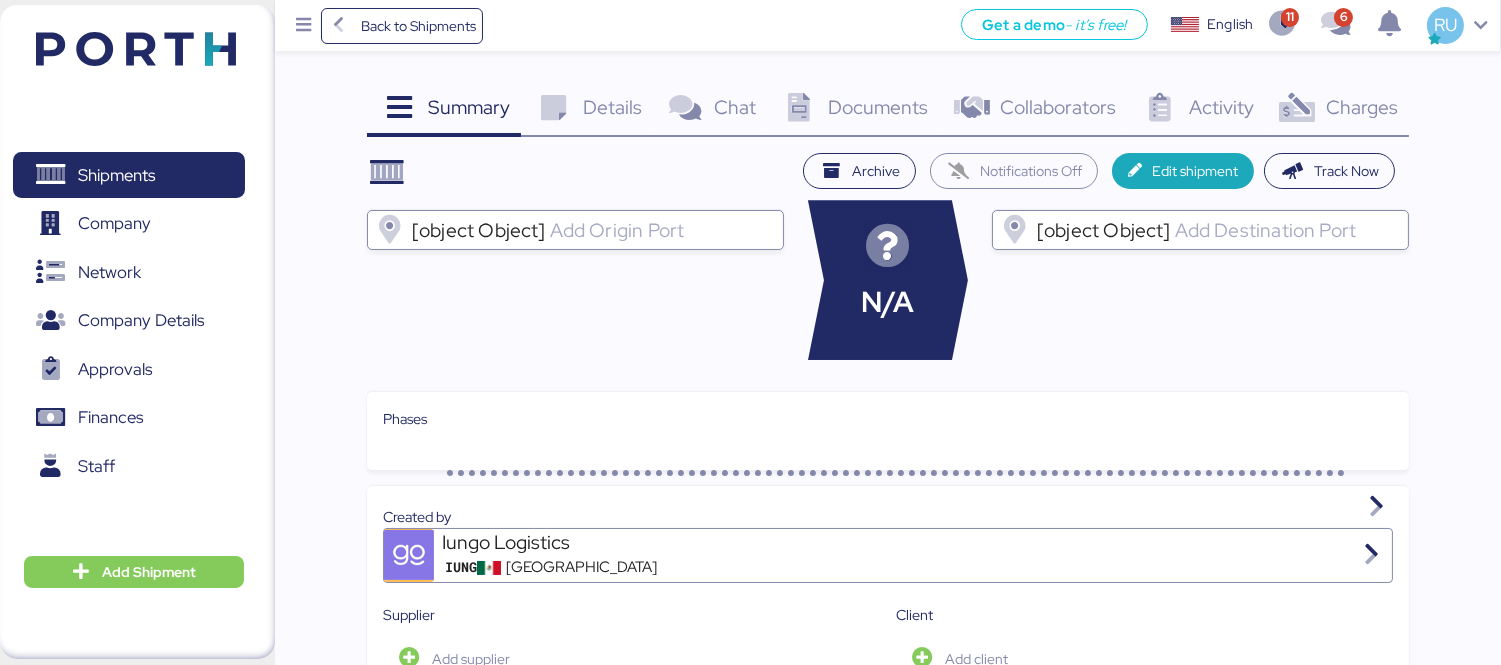 click on "Charges" at bounding box center [1362, 107] 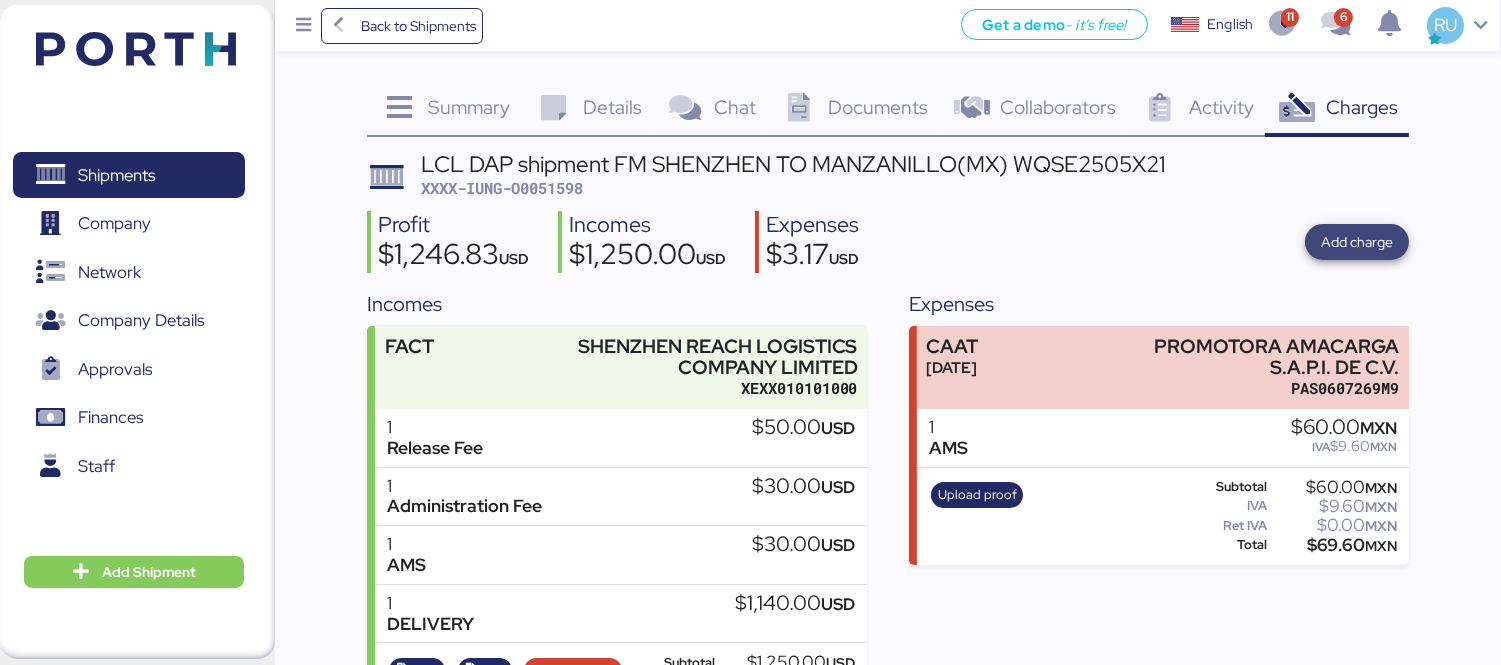 click on "Add charge" at bounding box center (1357, 242) 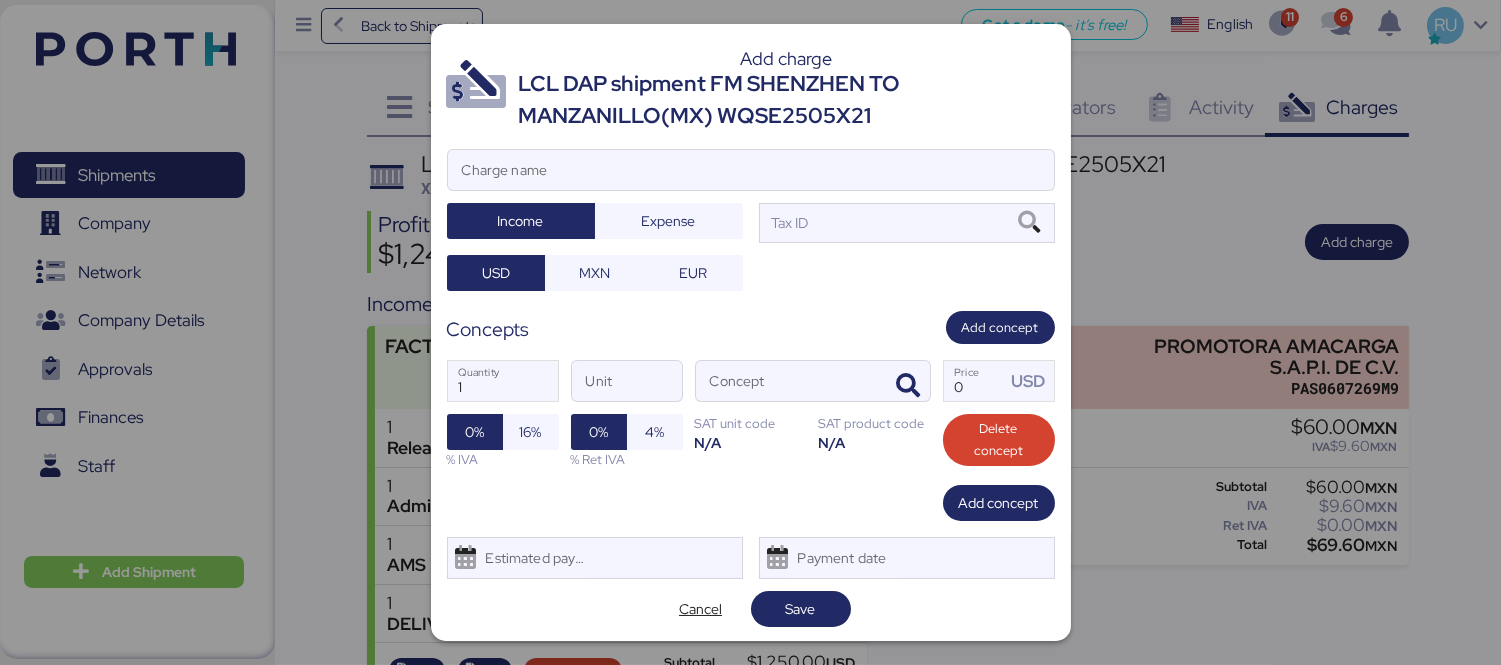 drag, startPoint x: 722, startPoint y: 116, endPoint x: 738, endPoint y: 135, distance: 24.839485 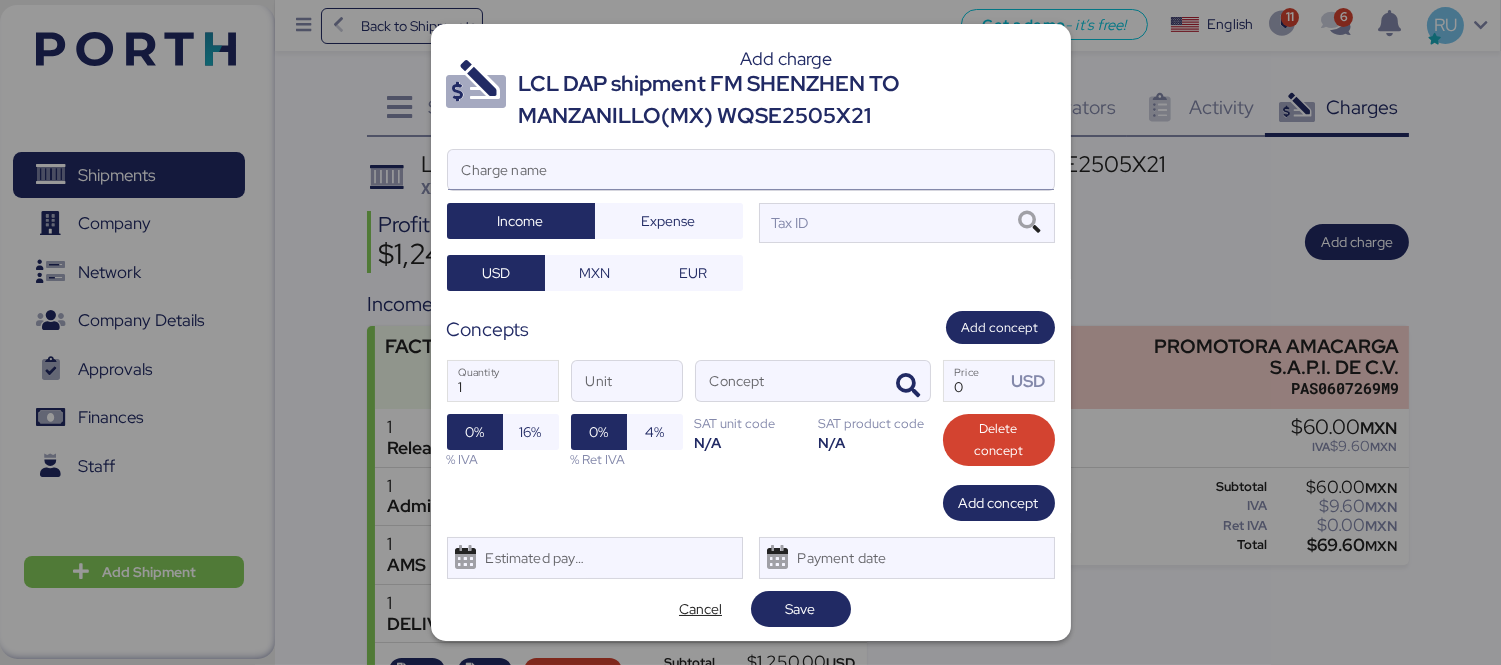 click on "Charge name" at bounding box center (751, 170) 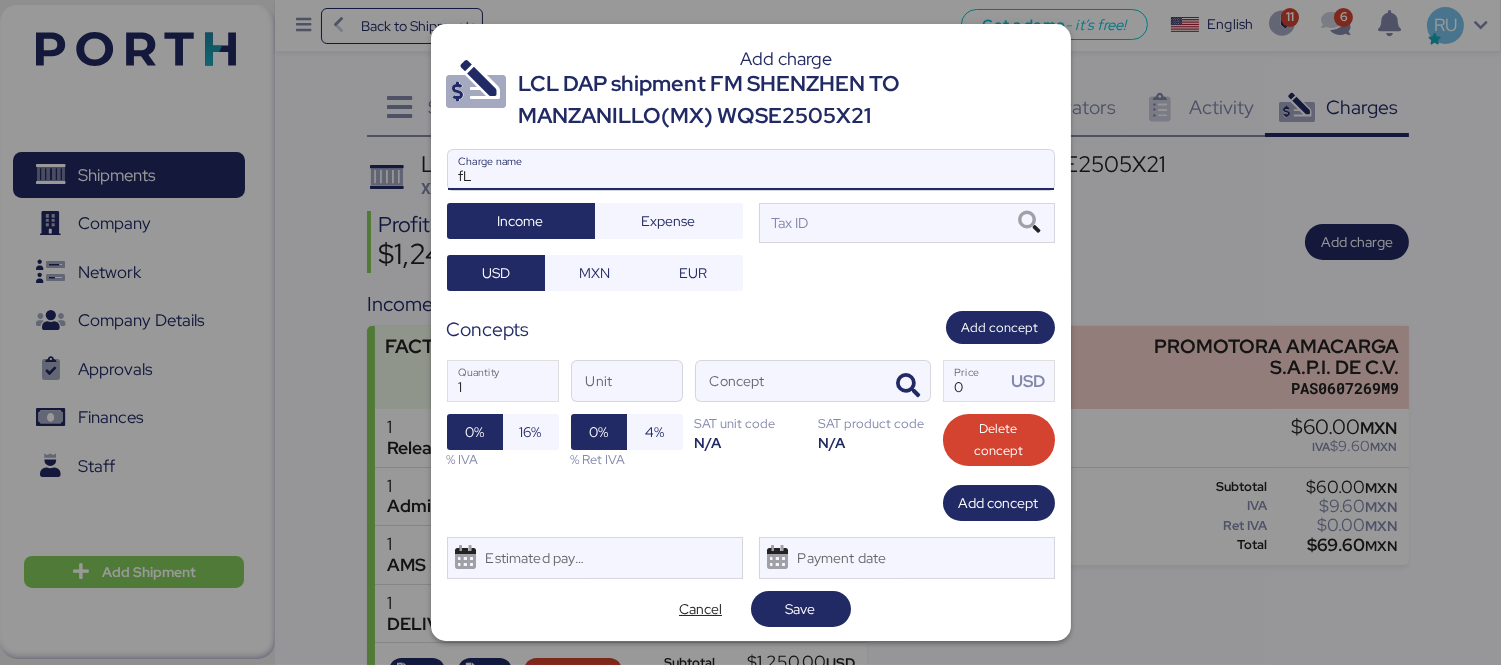 type on "f" 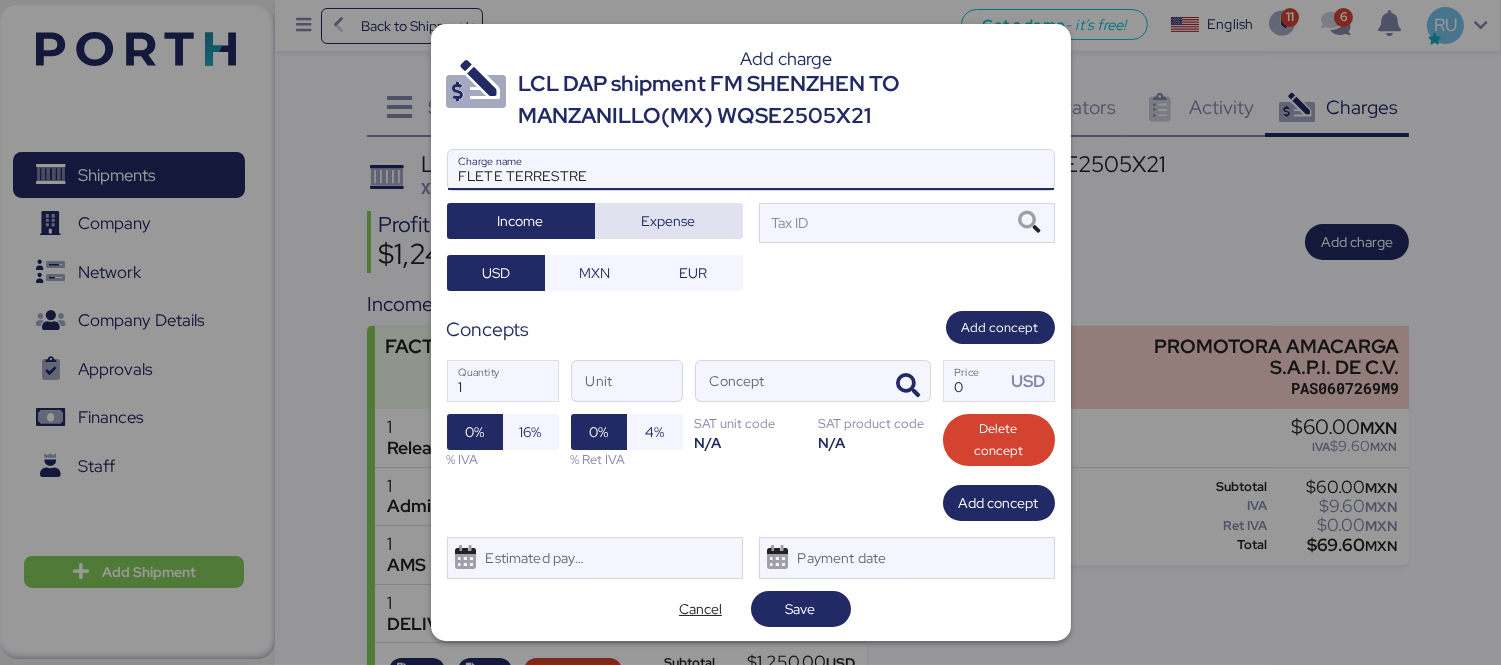 type on "FLETE TERRESTRE" 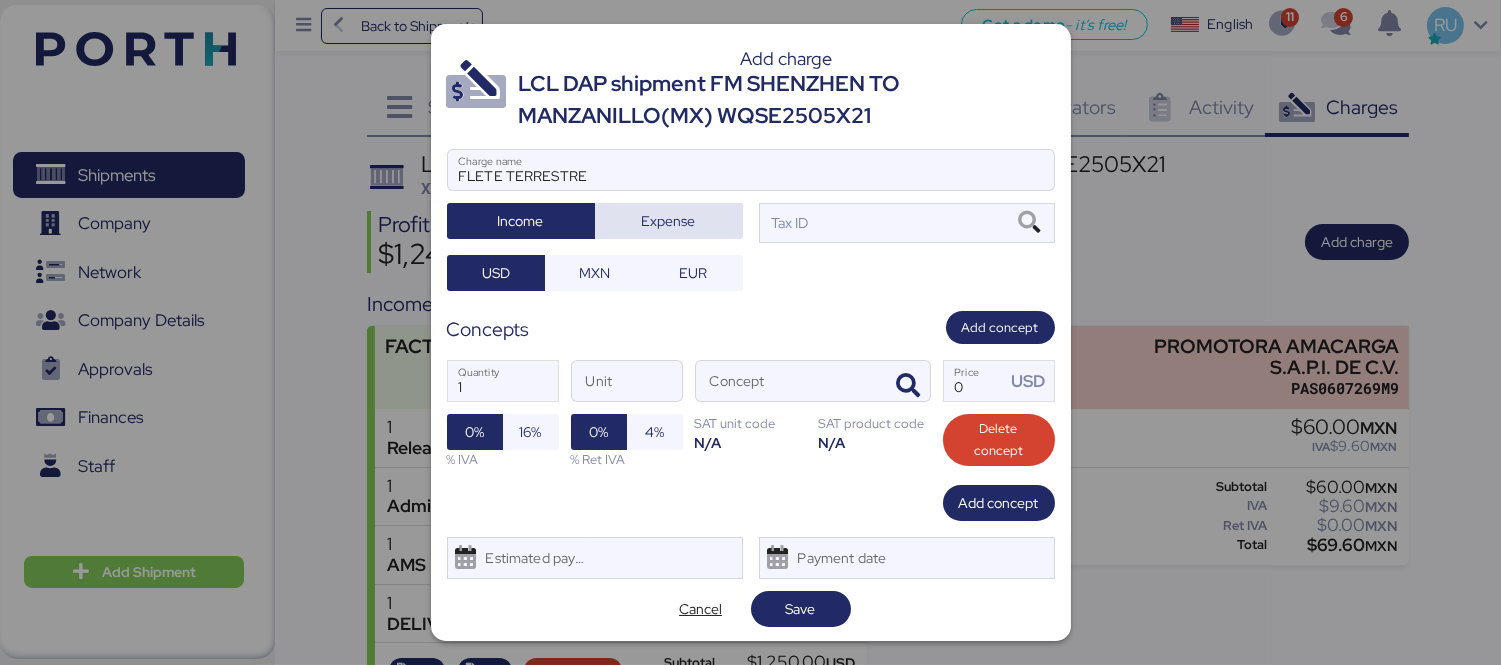 click on "Expense" at bounding box center [669, 221] 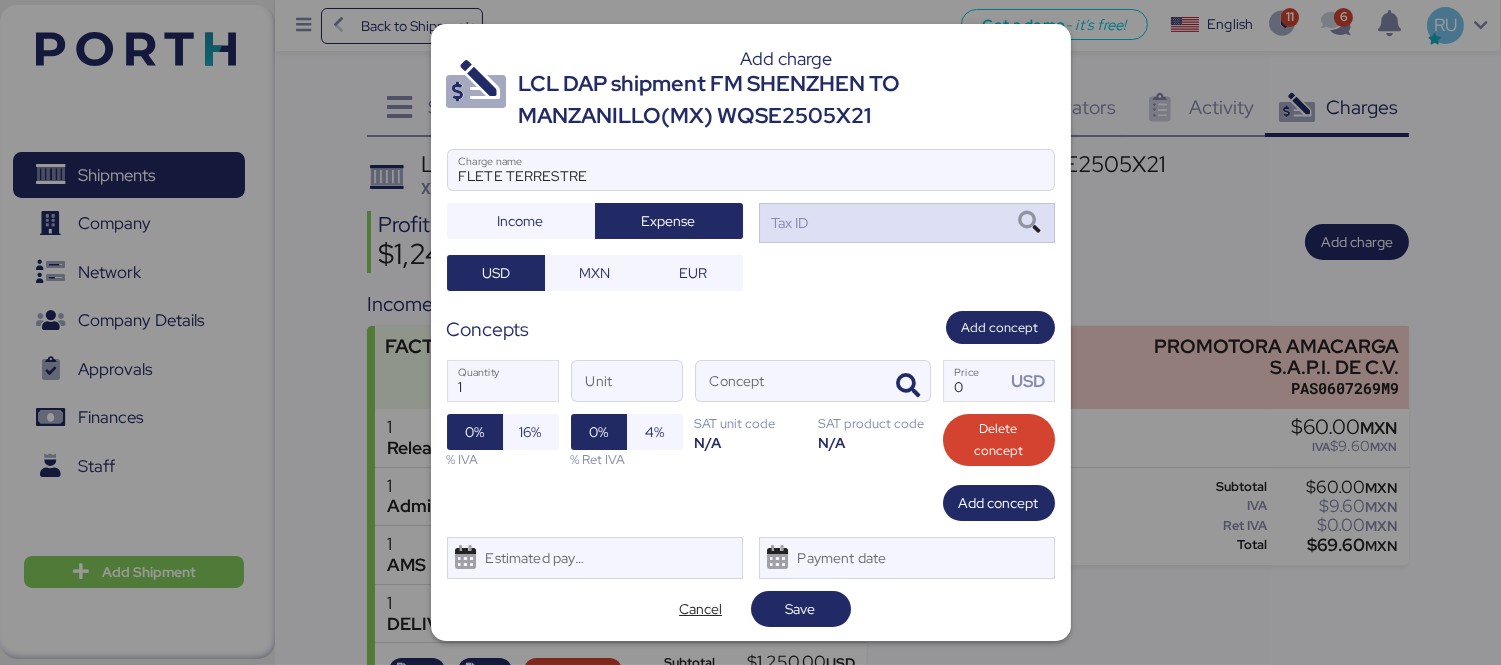 click on "Tax ID" at bounding box center (907, 223) 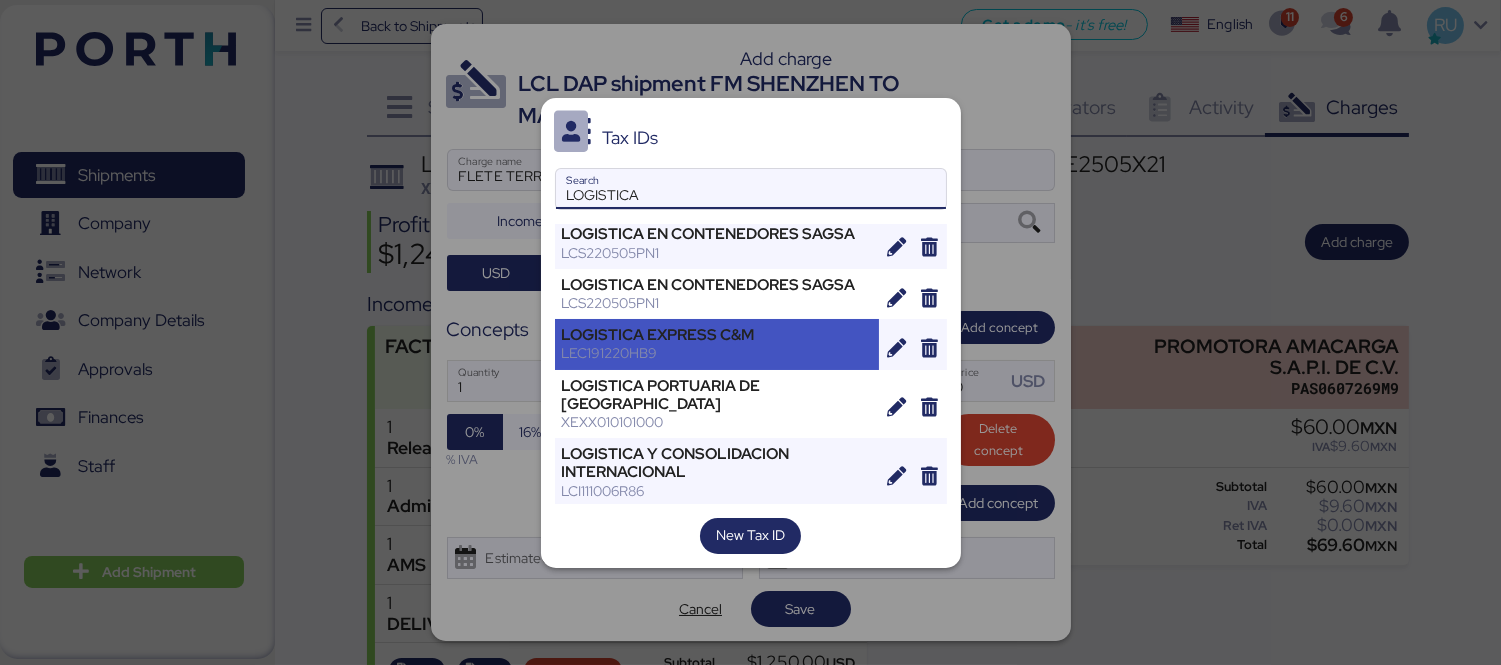 scroll, scrollTop: 464, scrollLeft: 0, axis: vertical 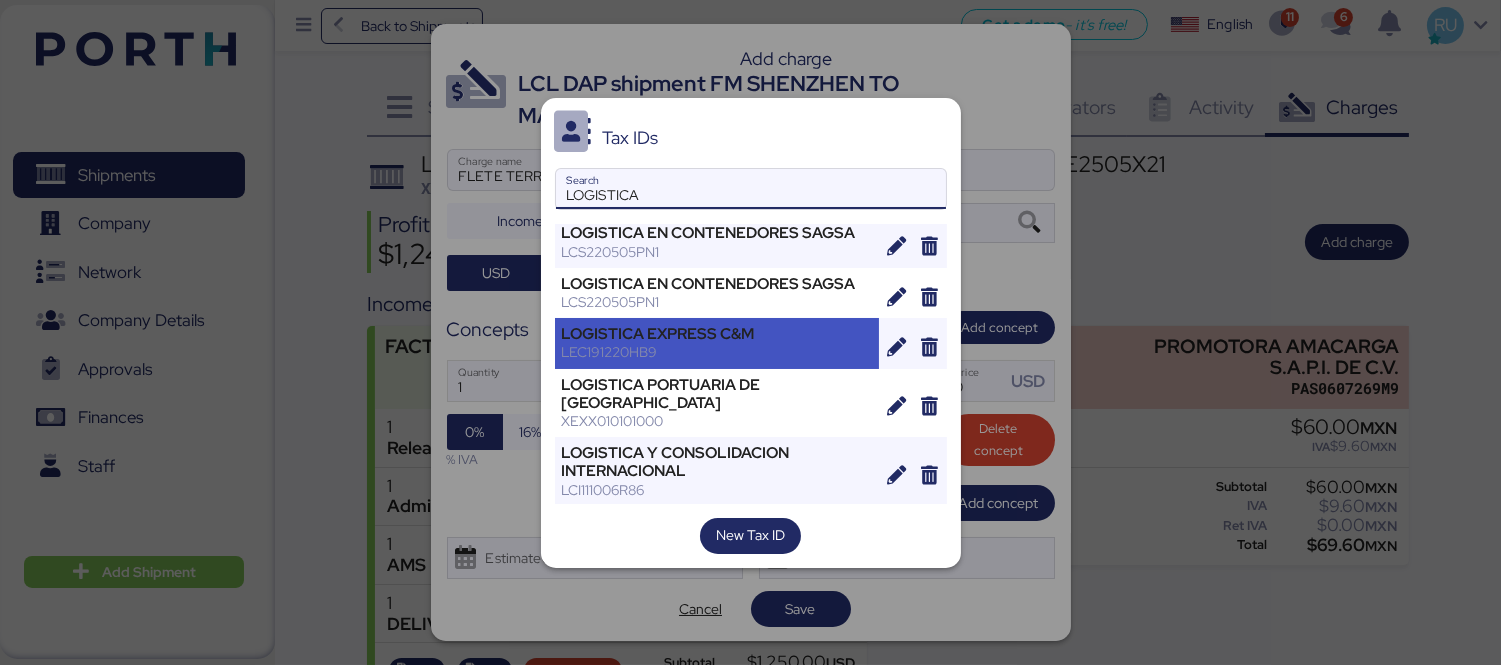 type on "LOGISTICA" 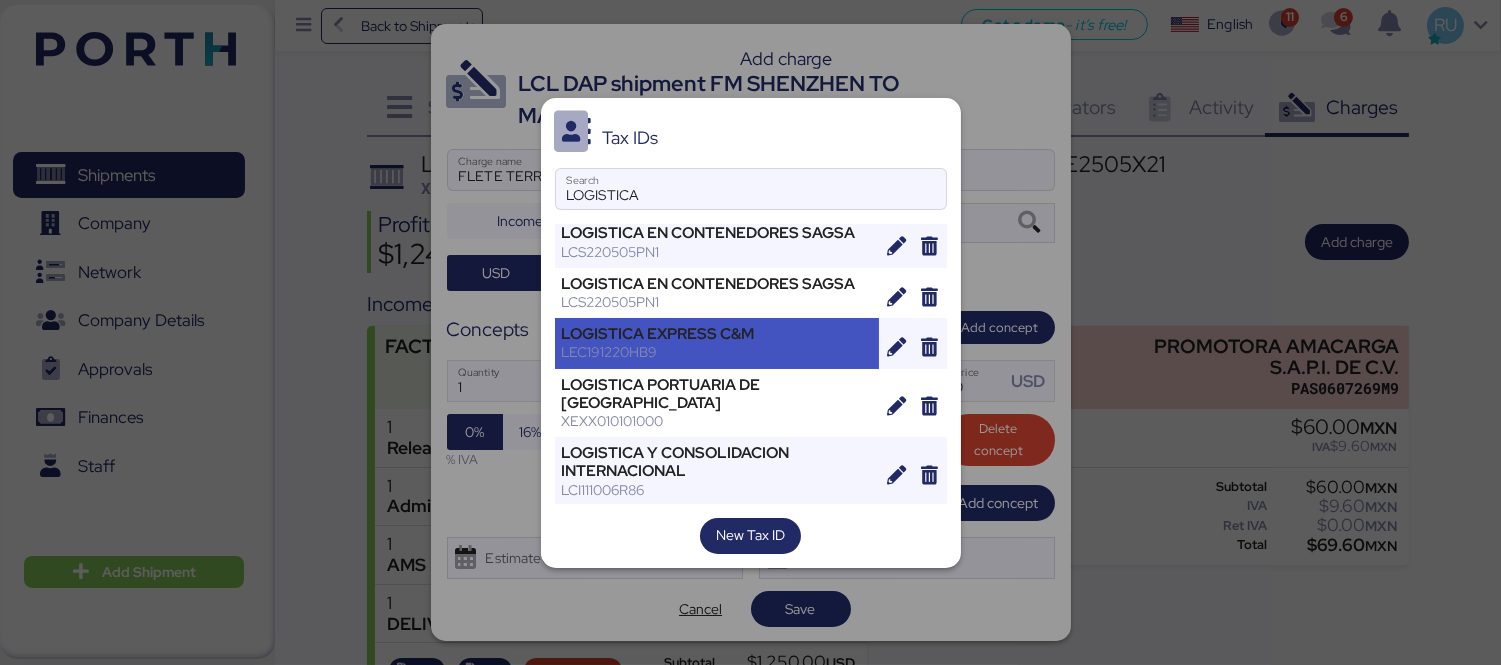 click on "LOGISTICA EXPRESS C&M LEC191220HB9" at bounding box center [717, 343] 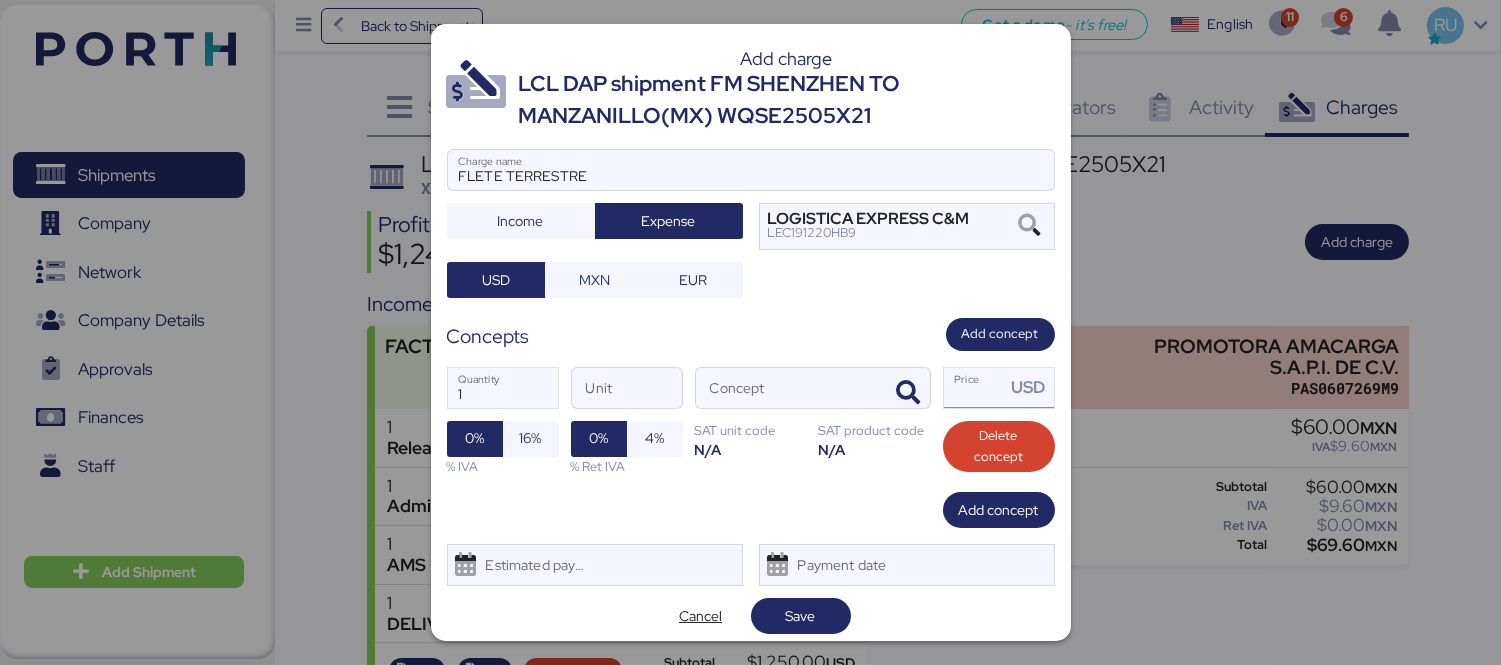 click on "Price USD" at bounding box center (975, 388) 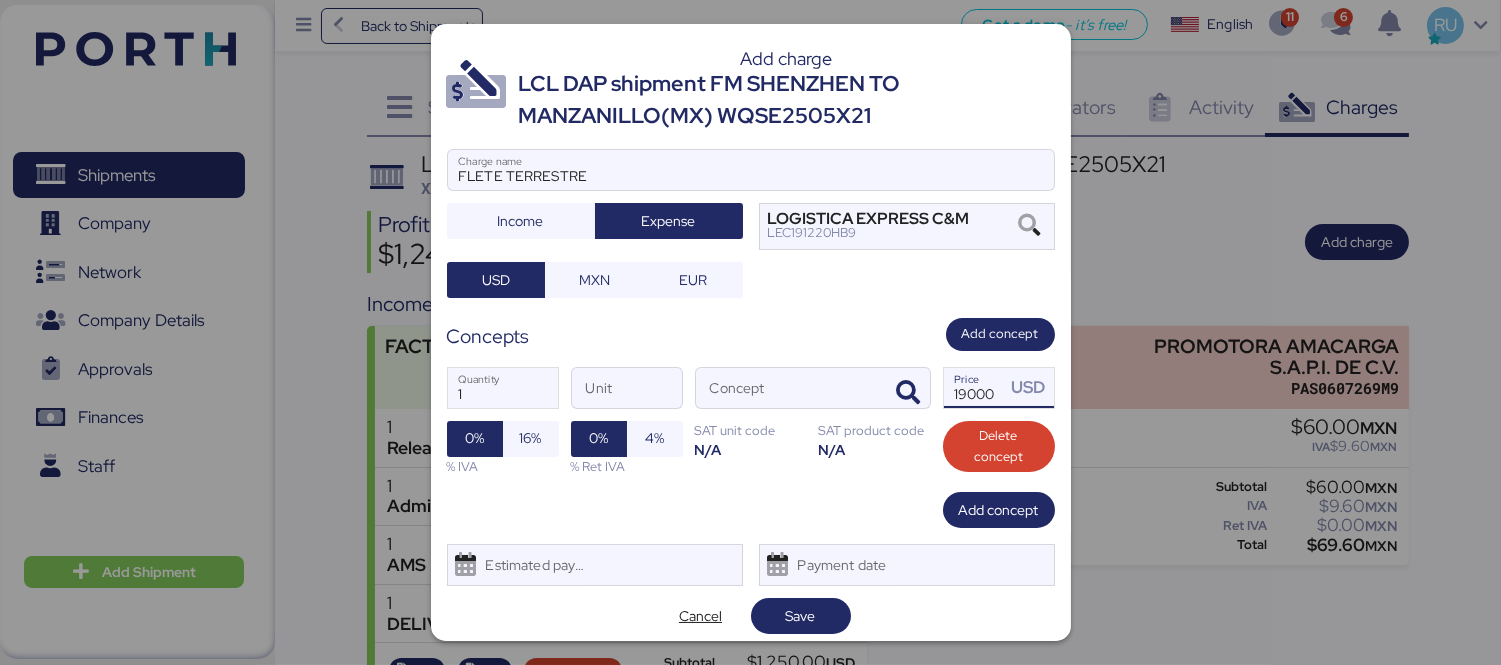 scroll, scrollTop: 0, scrollLeft: 4, axis: horizontal 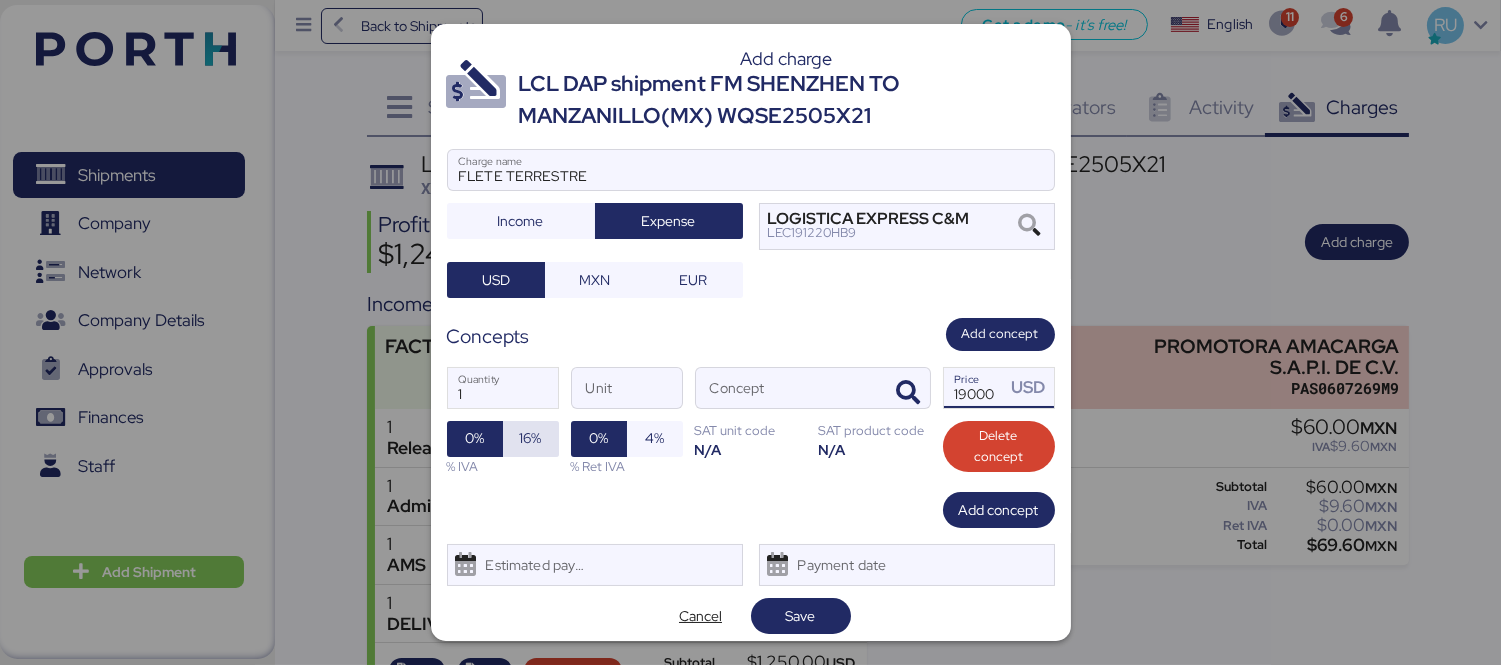 type on "19000" 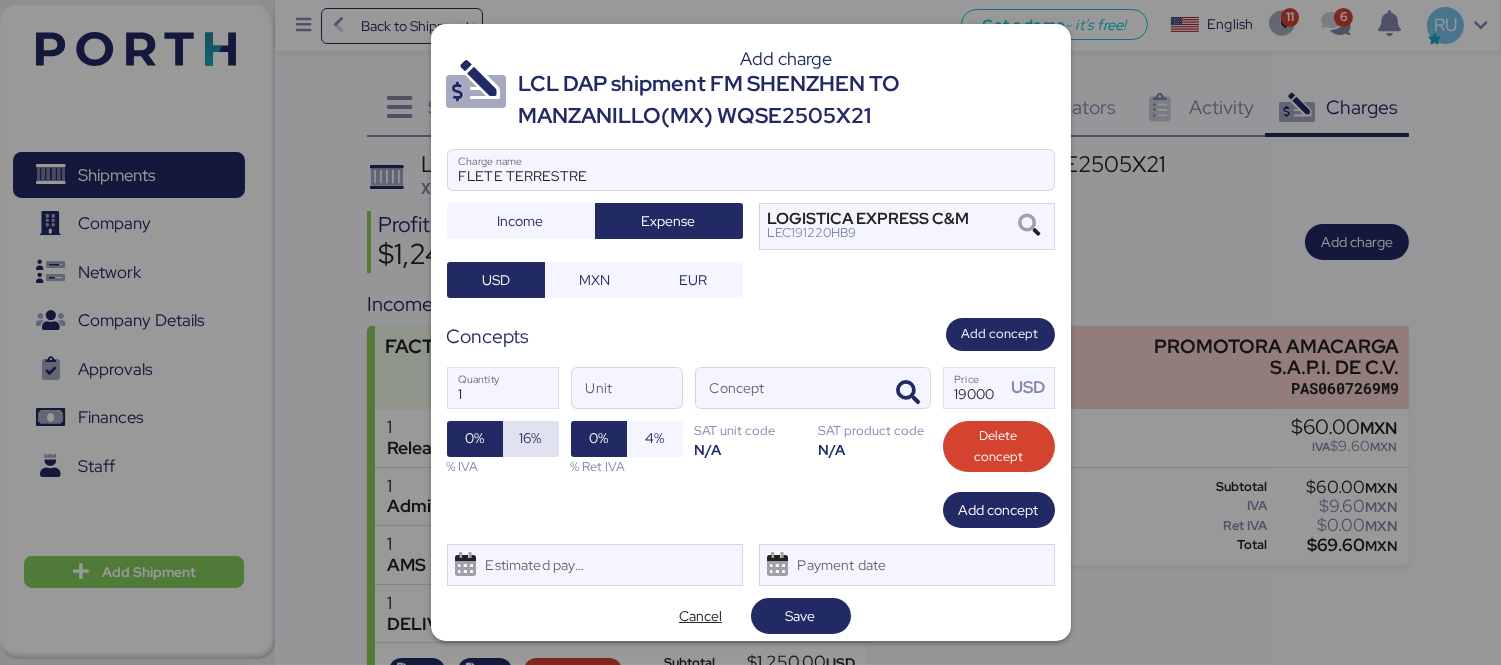 click on "16%" at bounding box center (531, 439) 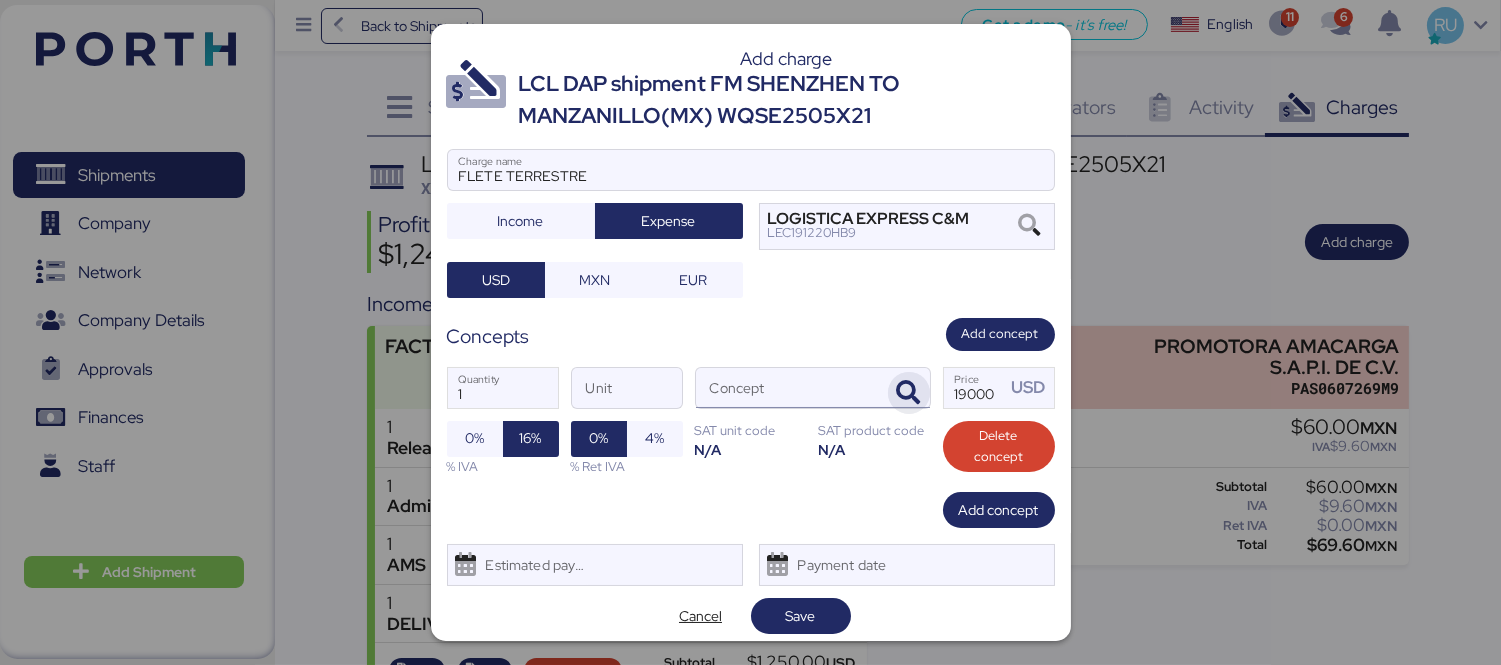 click at bounding box center [909, 393] 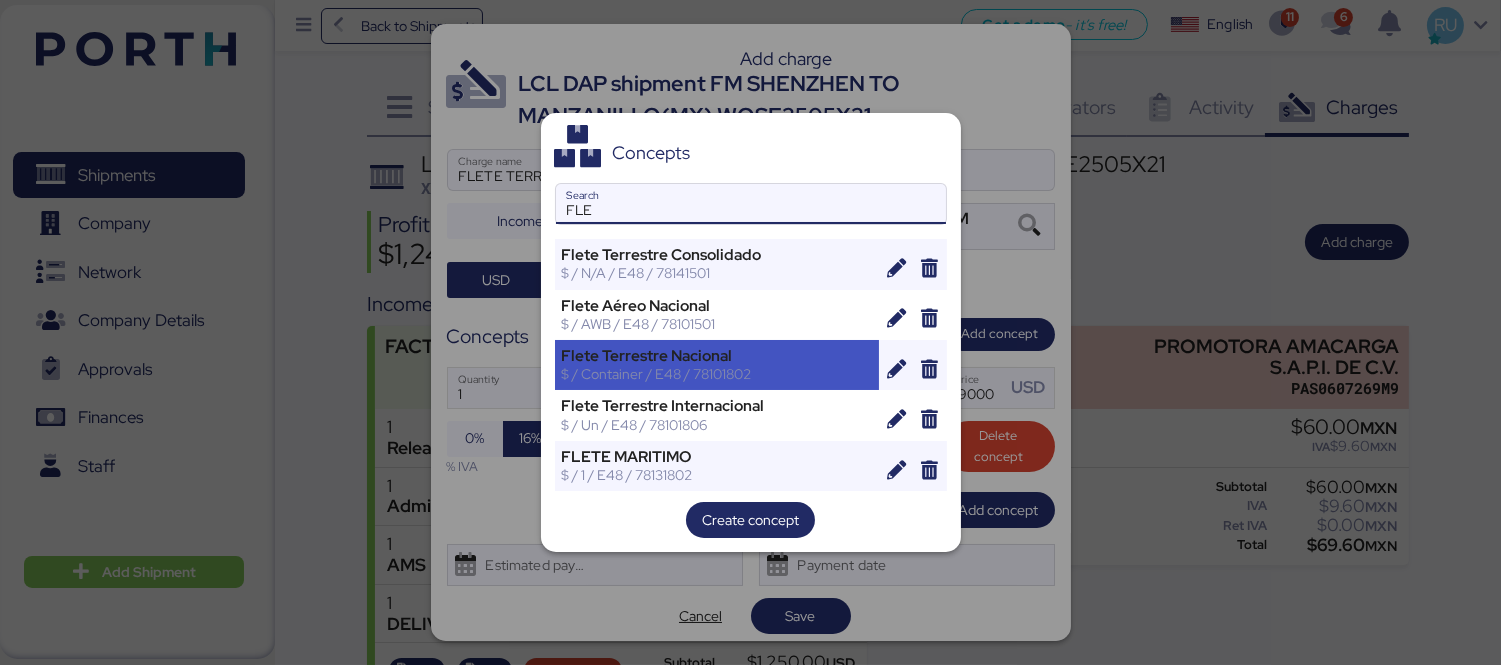 type on "FLE" 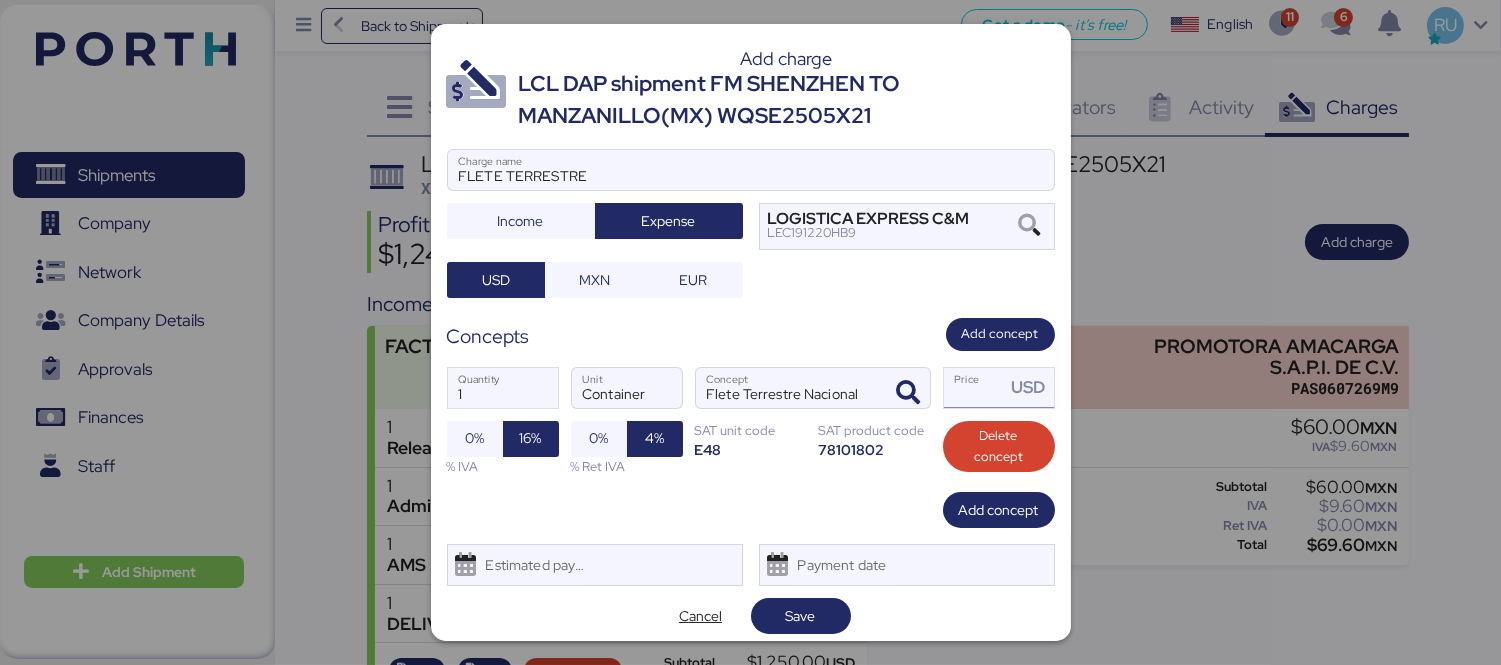 click on "Price USD" at bounding box center (975, 388) 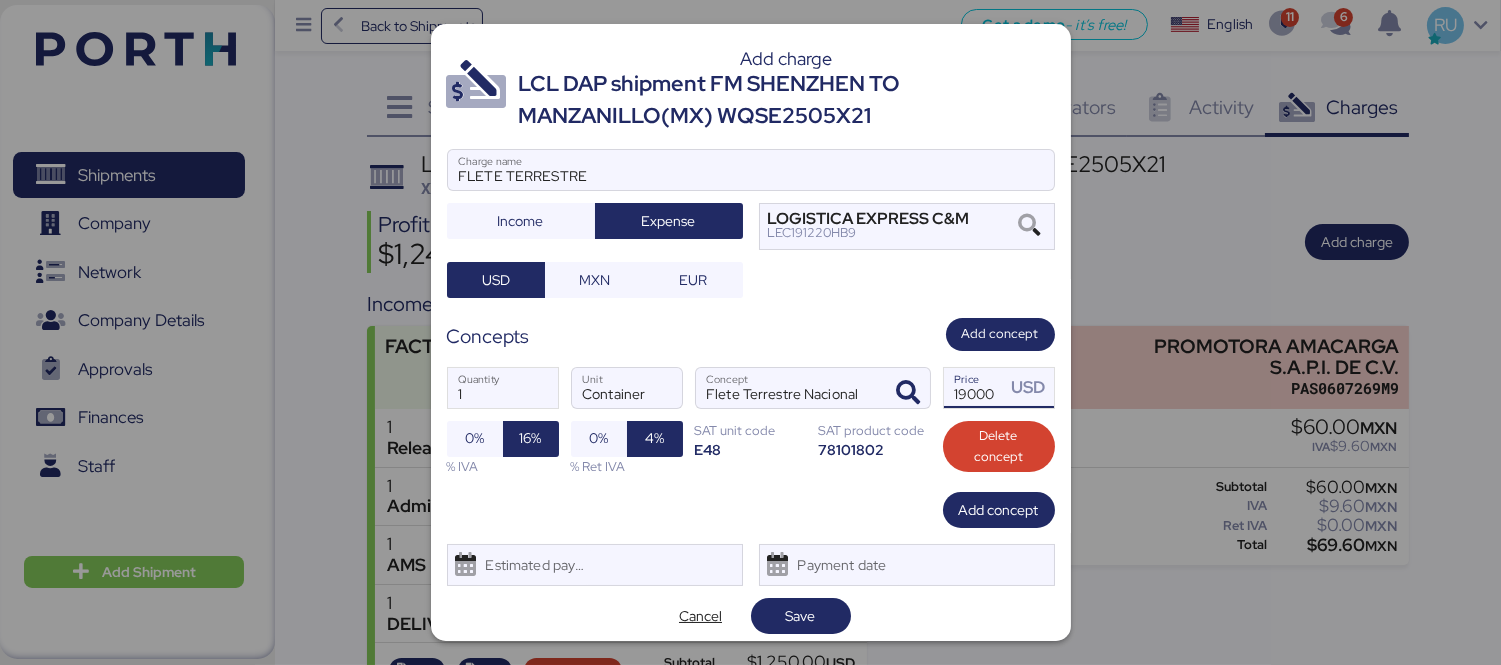scroll, scrollTop: 0, scrollLeft: 4, axis: horizontal 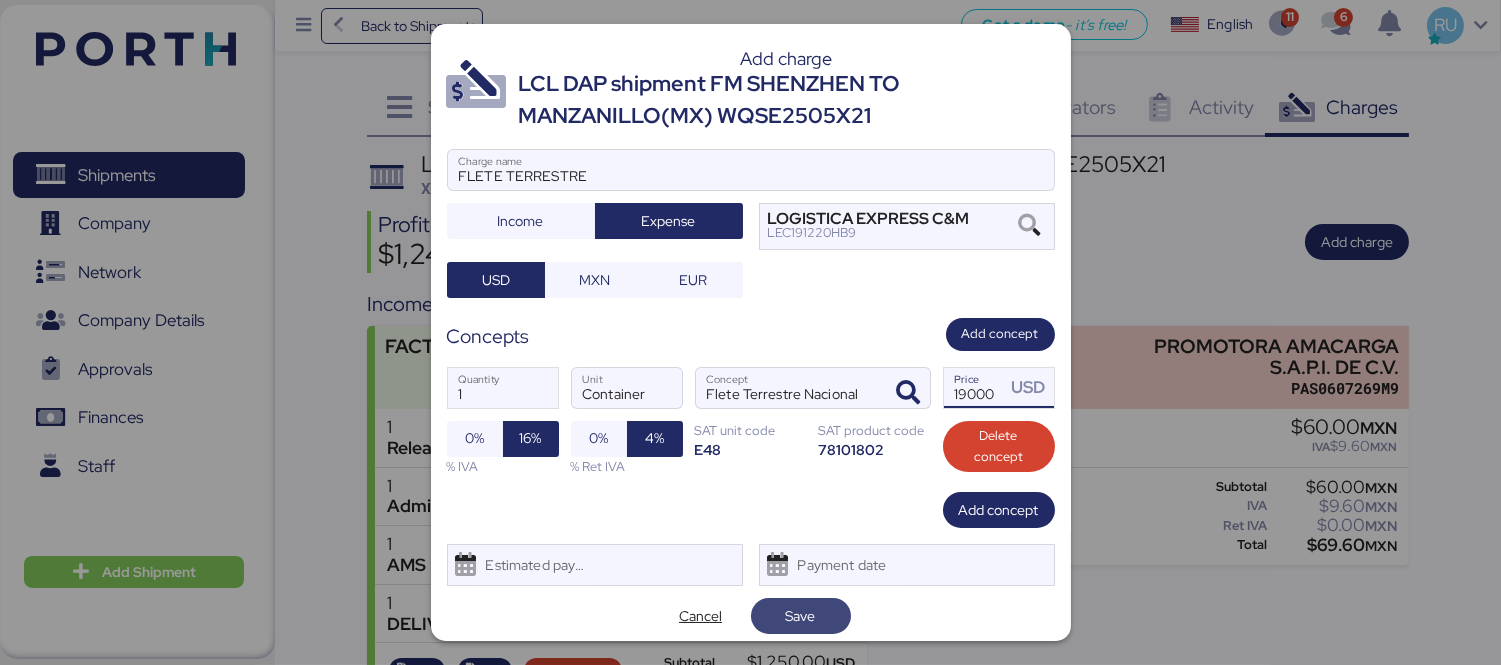 type on "19000" 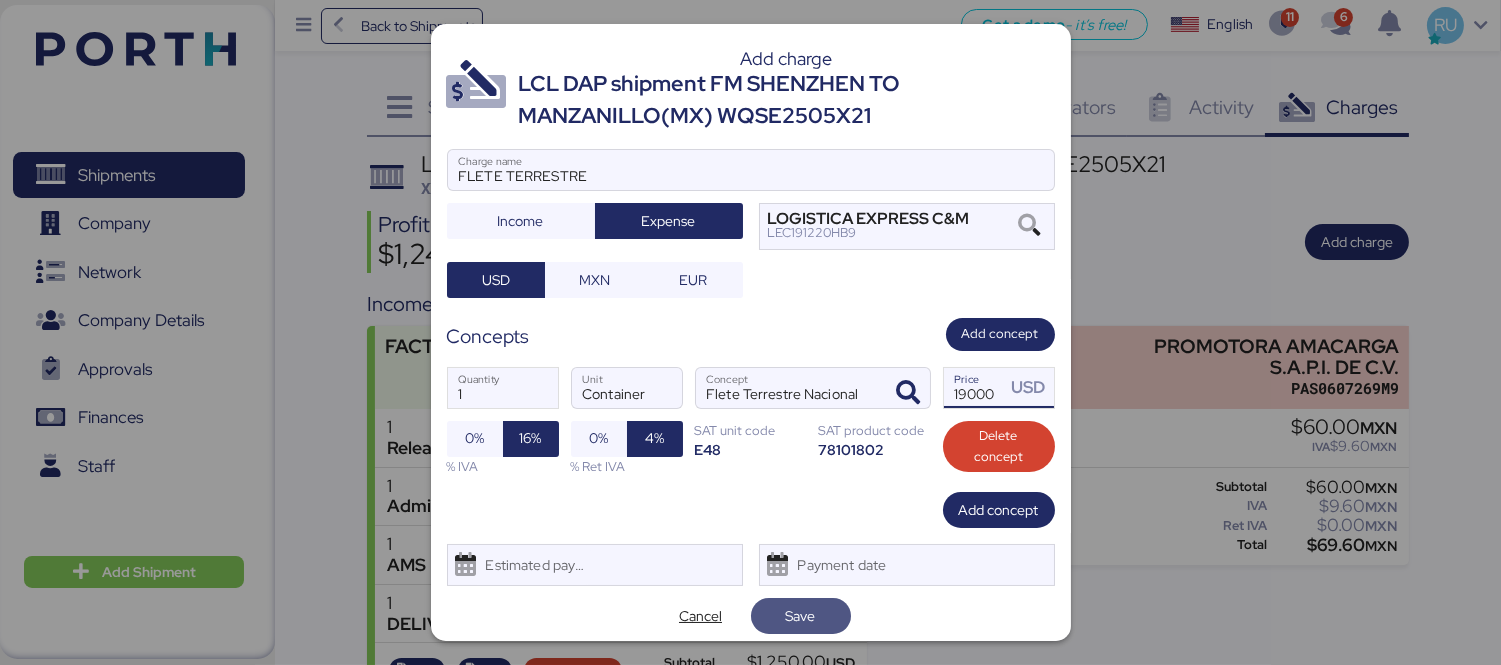 click on "Save" at bounding box center (801, 616) 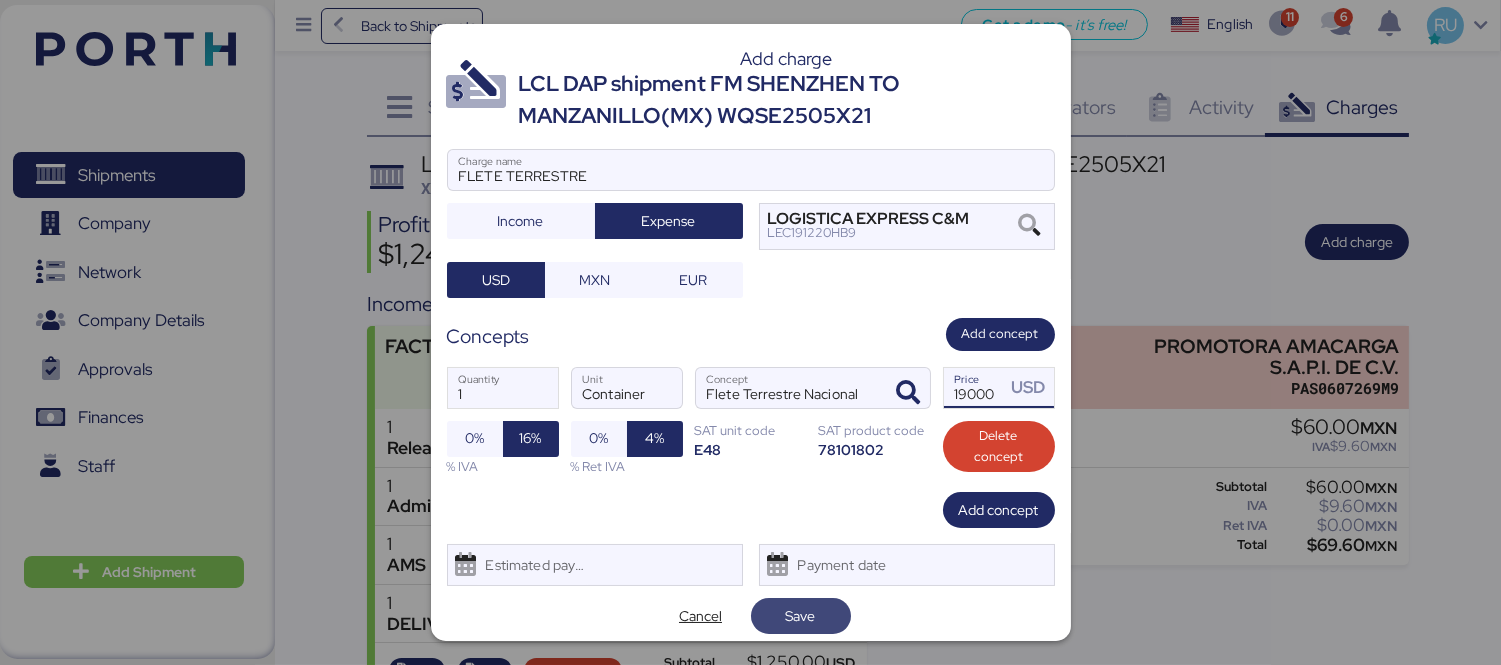 scroll, scrollTop: 0, scrollLeft: 0, axis: both 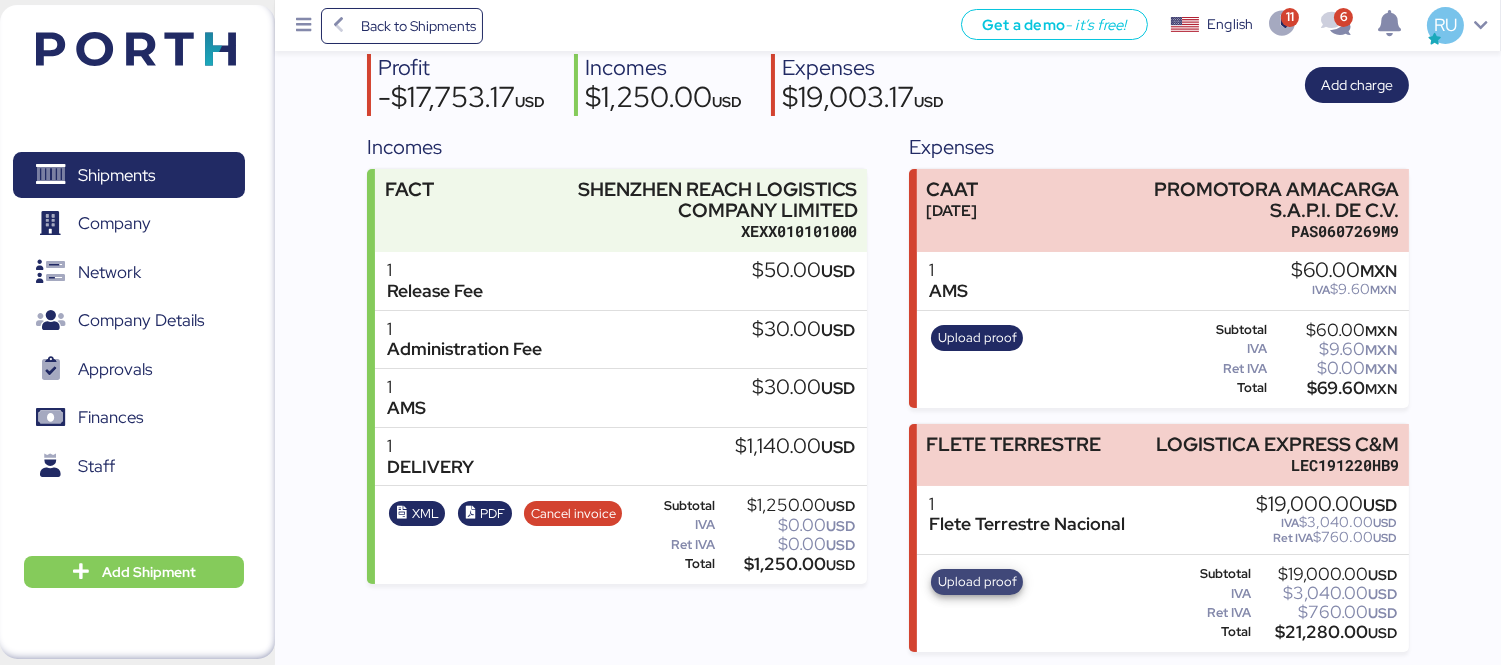 click on "Upload proof" at bounding box center (977, 582) 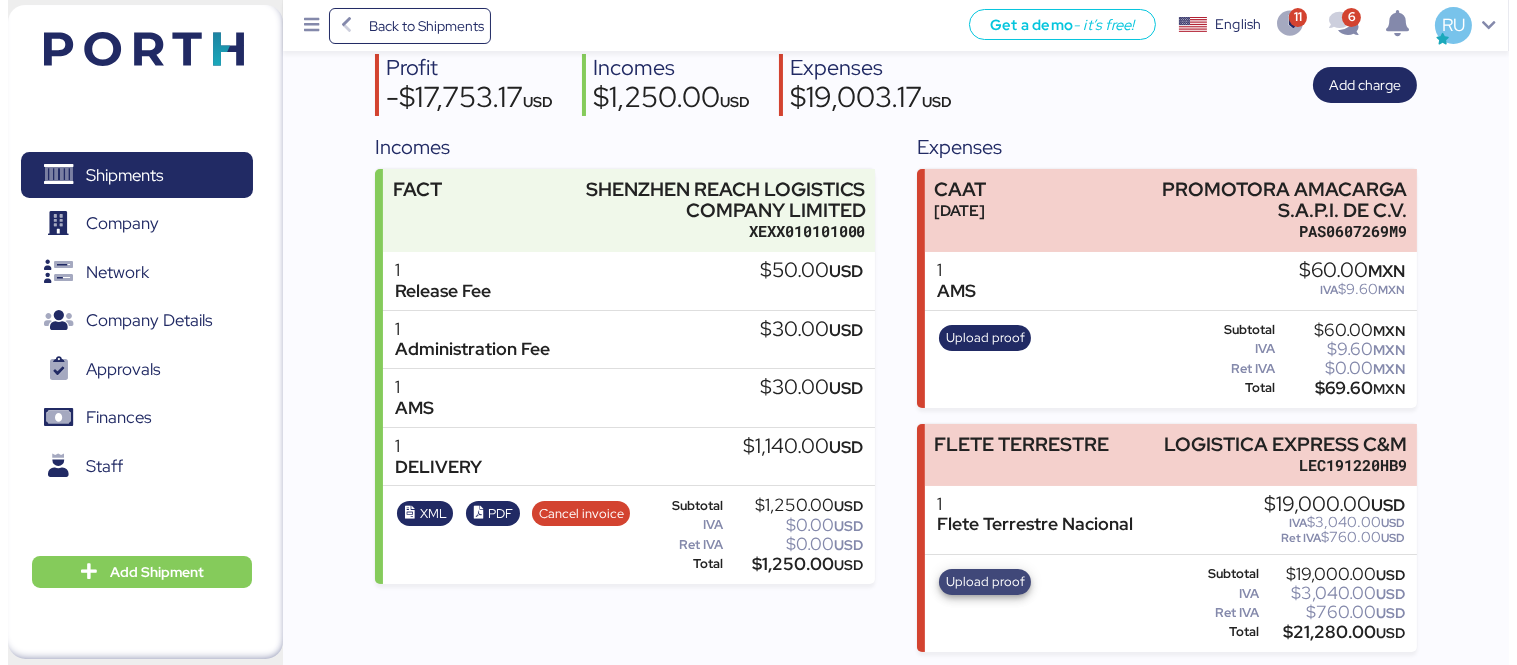 scroll, scrollTop: 0, scrollLeft: 0, axis: both 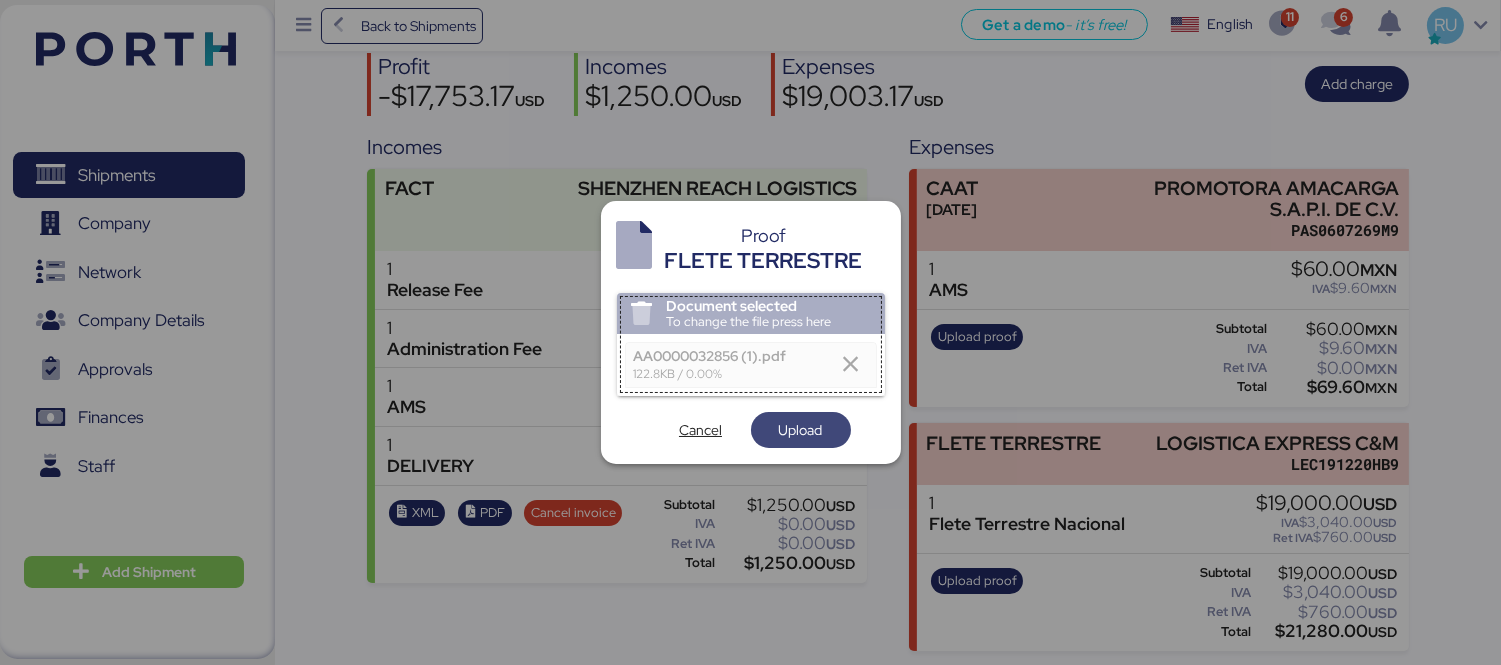 click on "Upload" at bounding box center (801, 430) 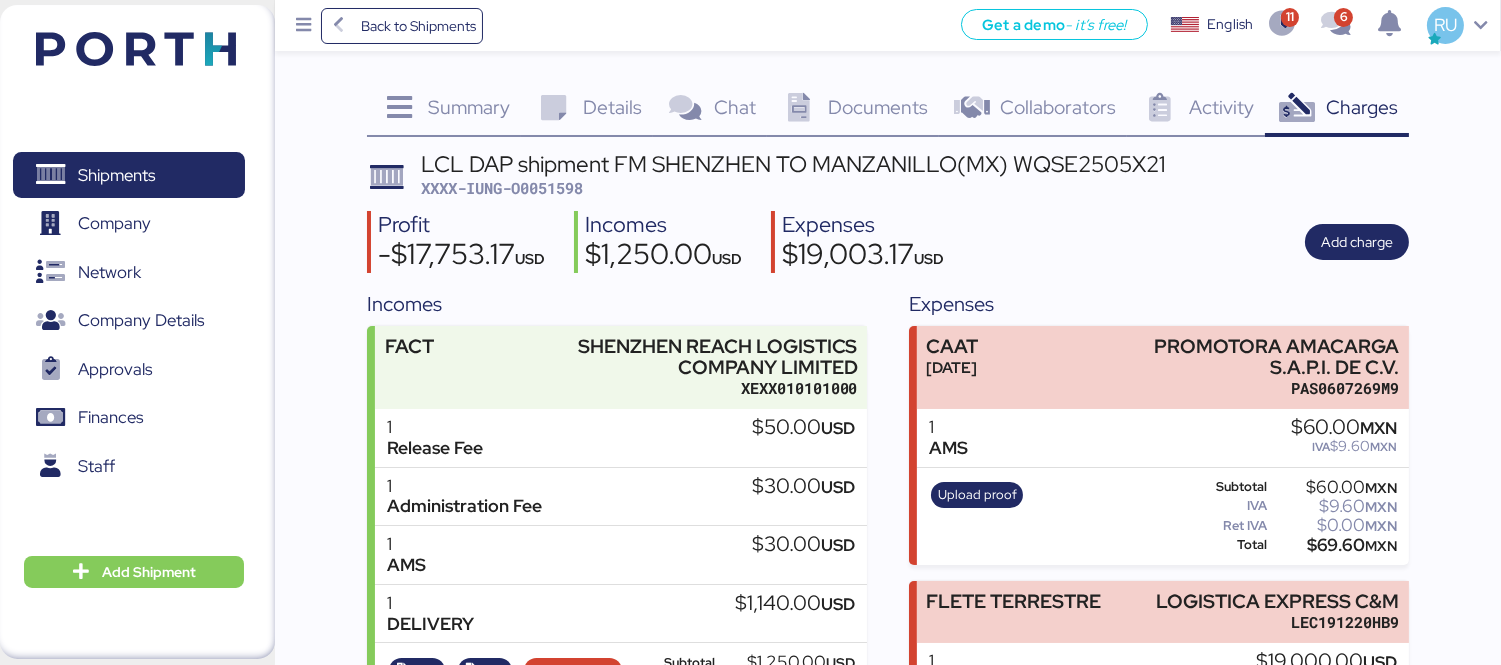 click on "Documents" at bounding box center [878, 107] 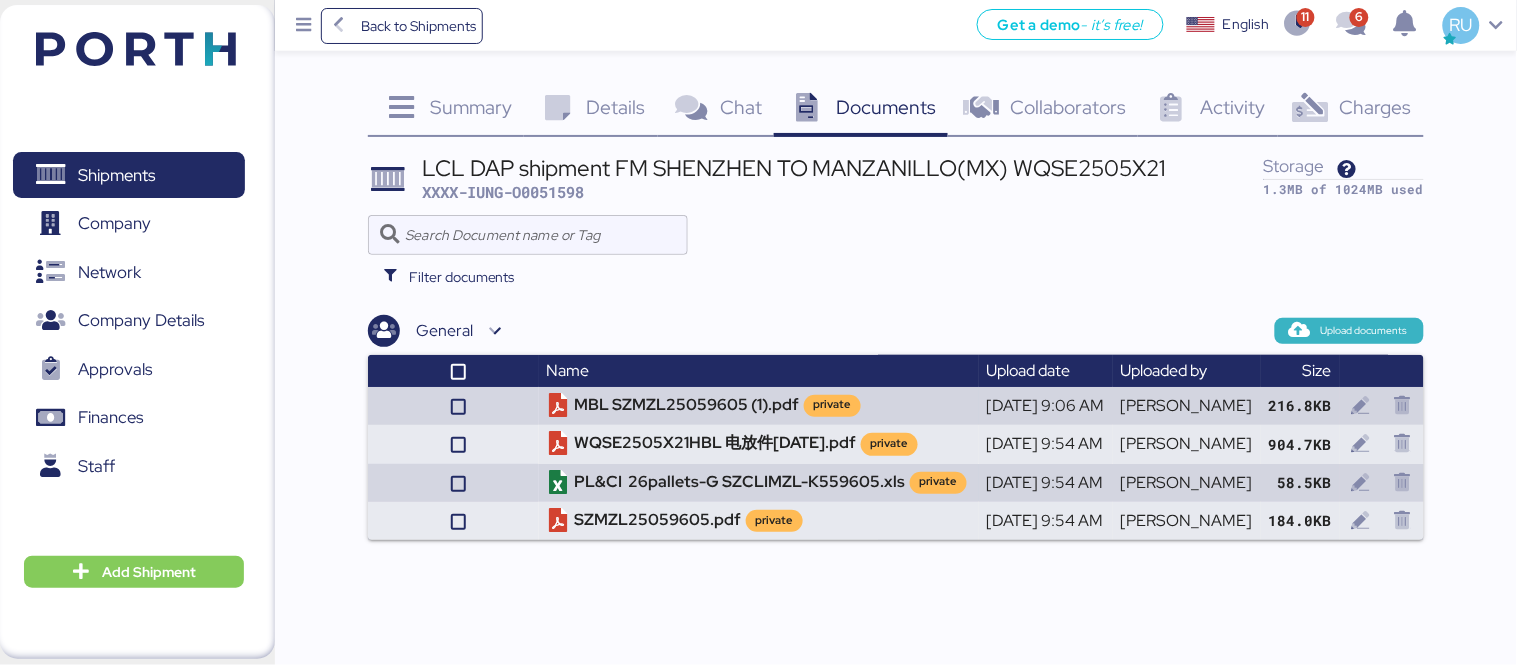click on "Upload documents" at bounding box center (1364, 331) 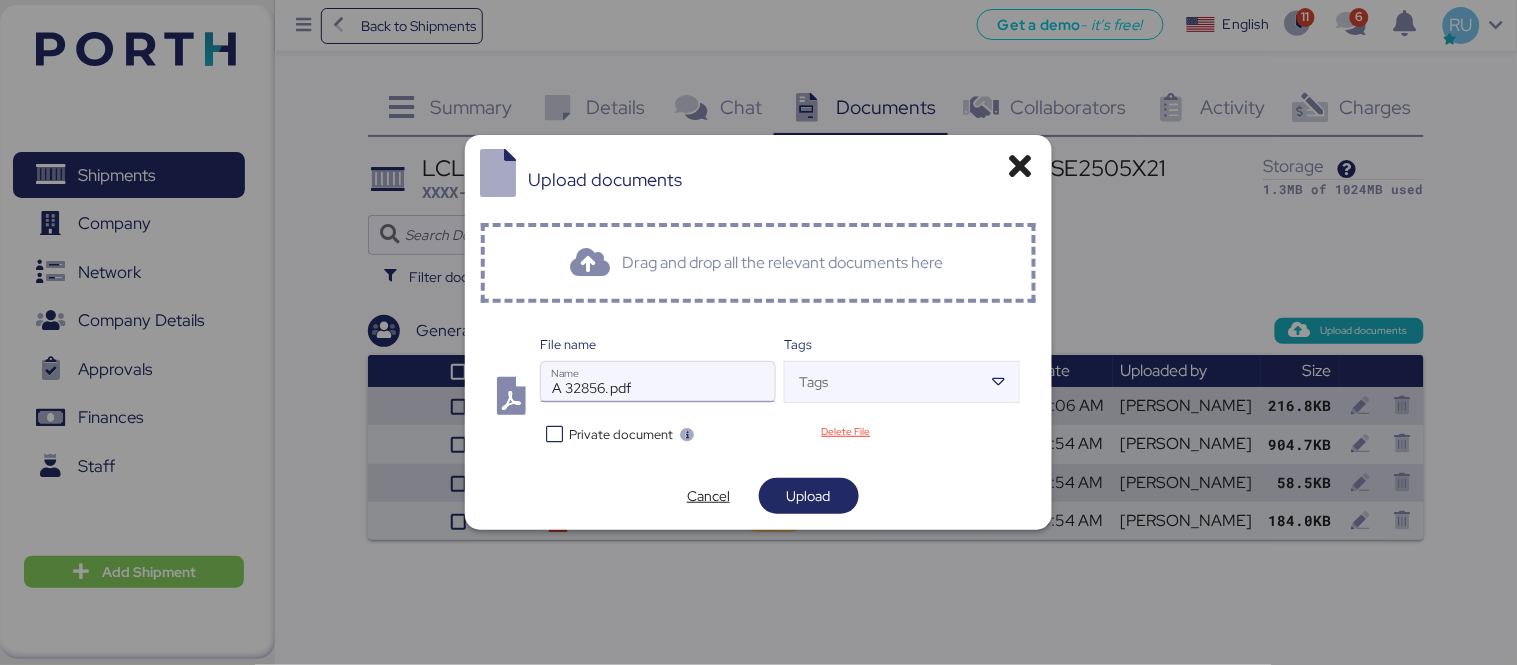 click on "A 32856.pdf" at bounding box center [658, 382] 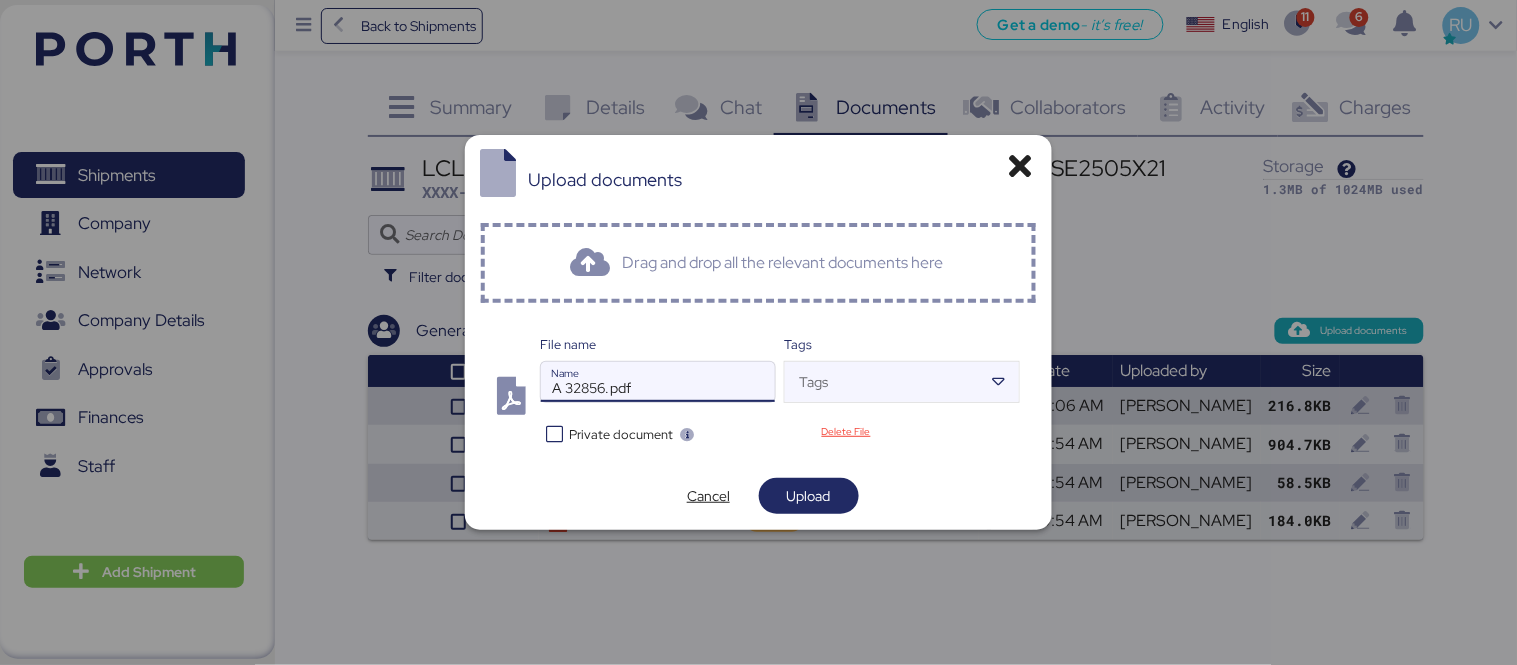 click on "A 32856.pdf" at bounding box center (658, 382) 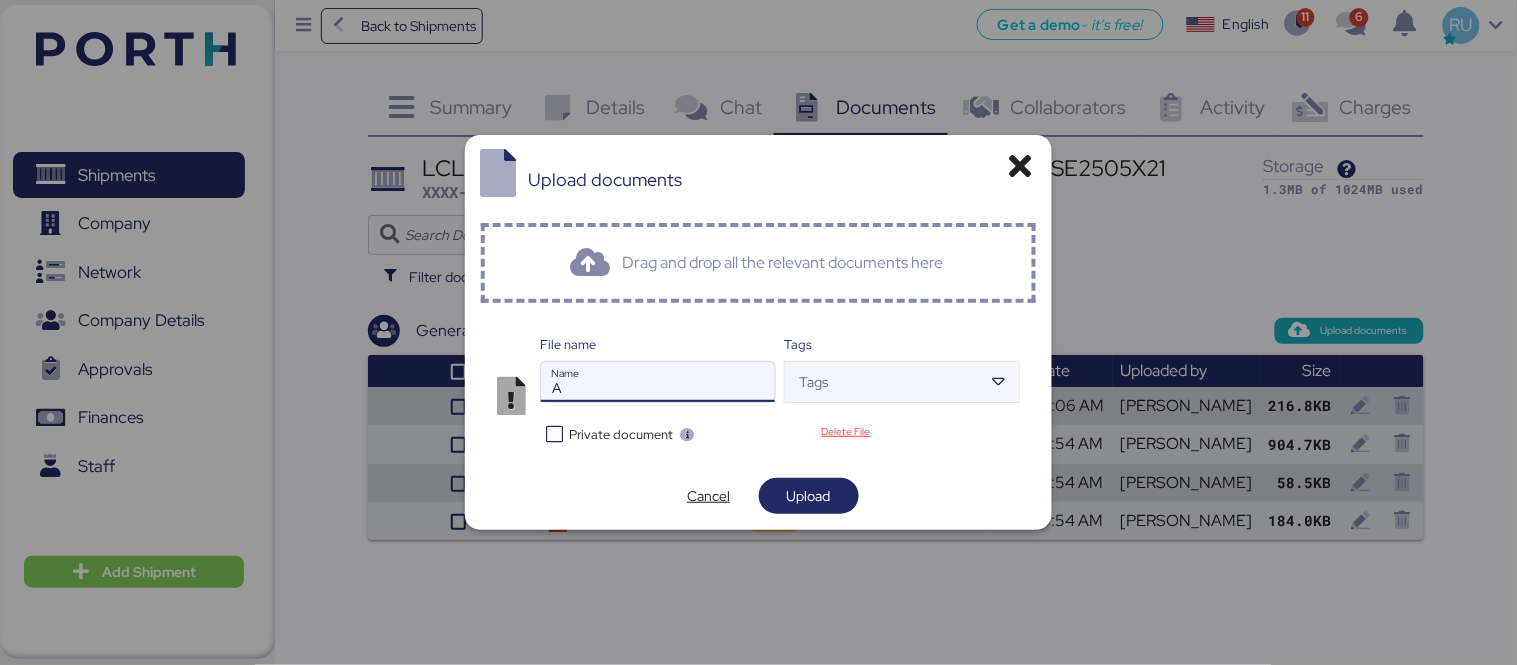 type on "A" 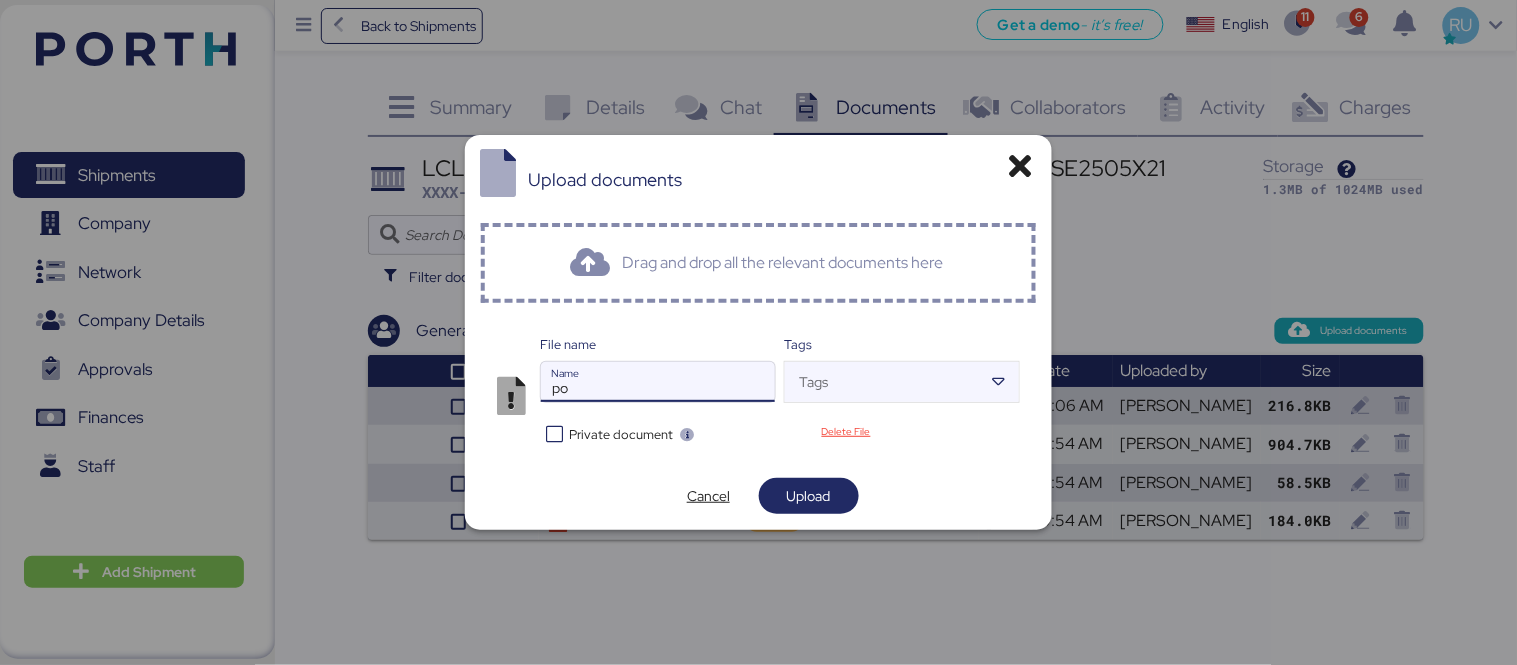 type on "p" 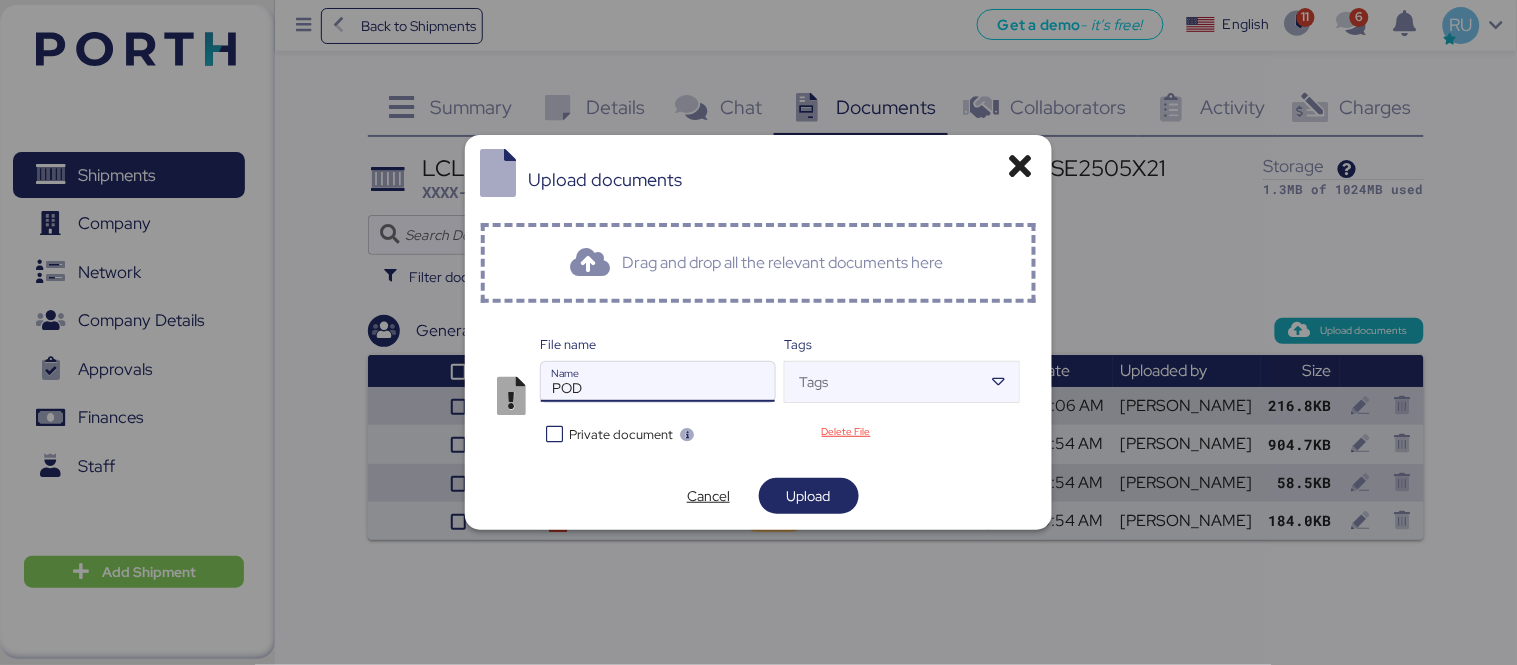 type on "P" 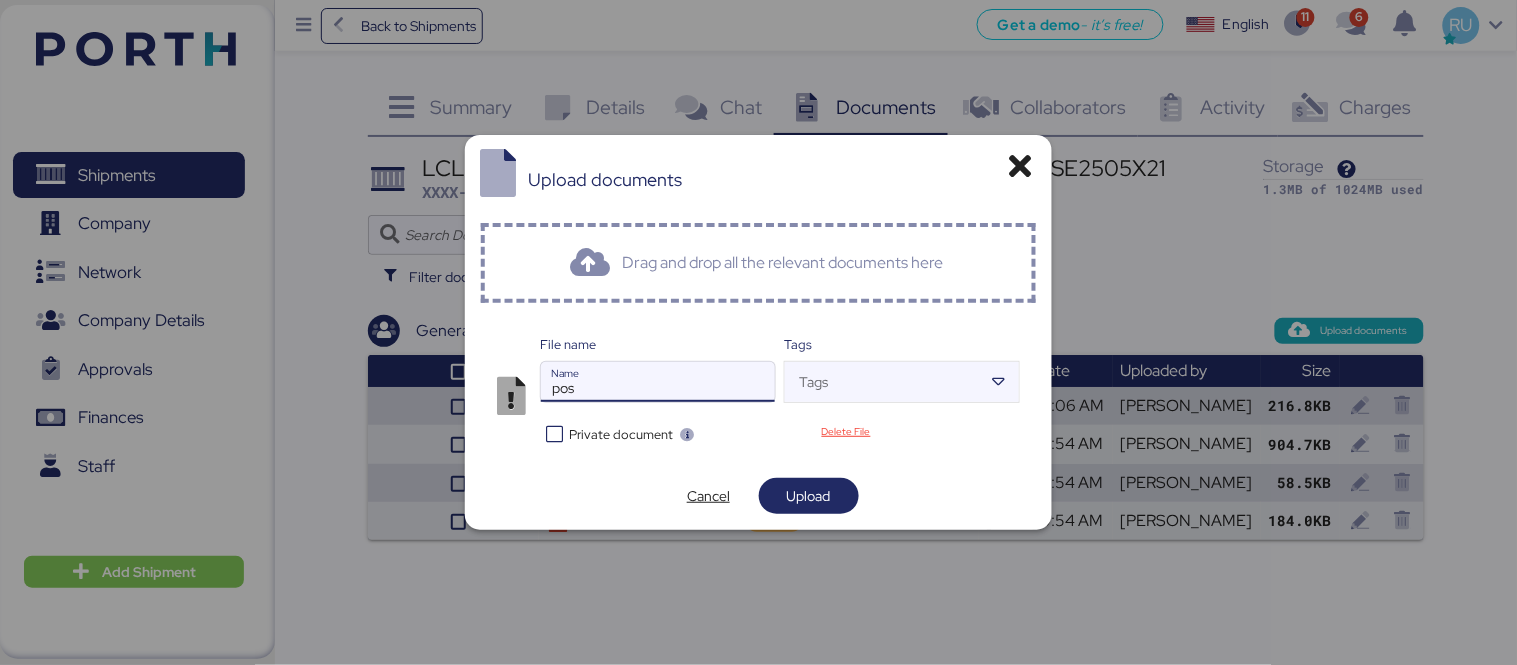 type on "p" 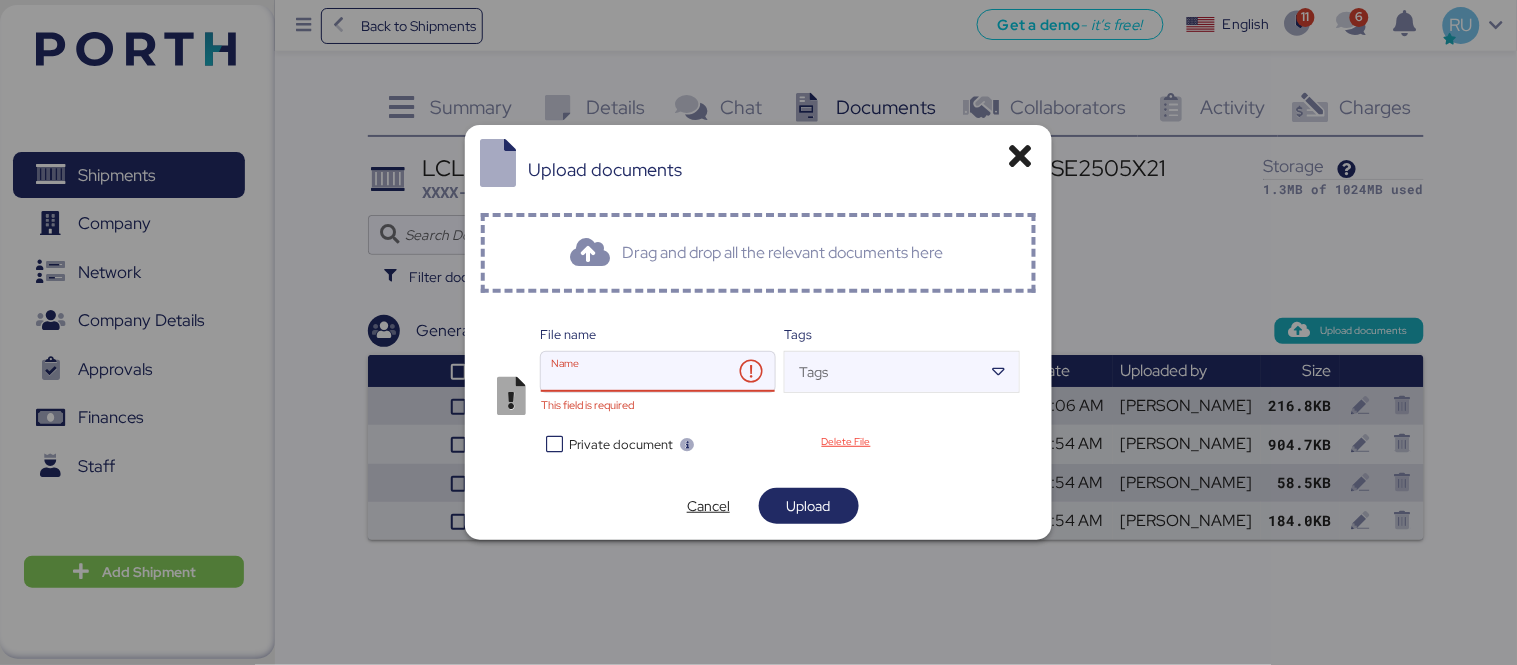 type on "A 32856" 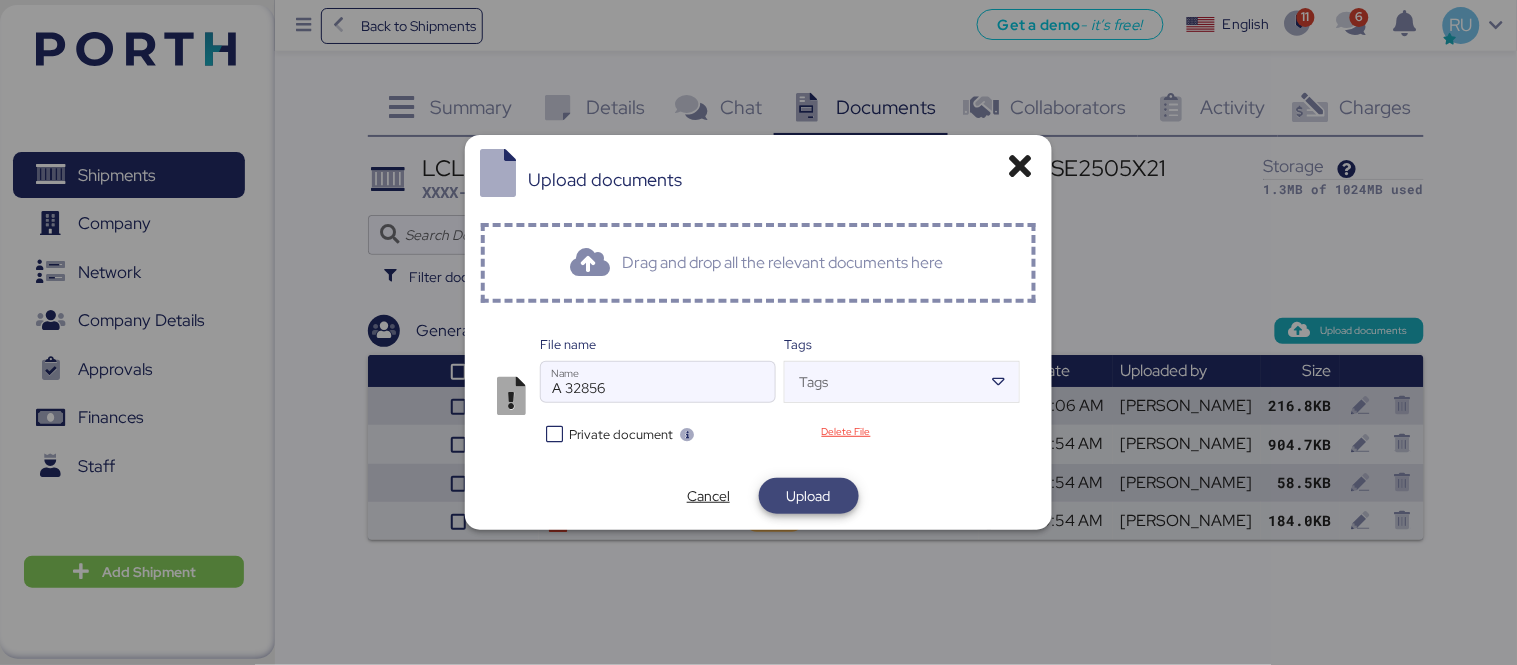 click on "Upload" at bounding box center (809, 496) 